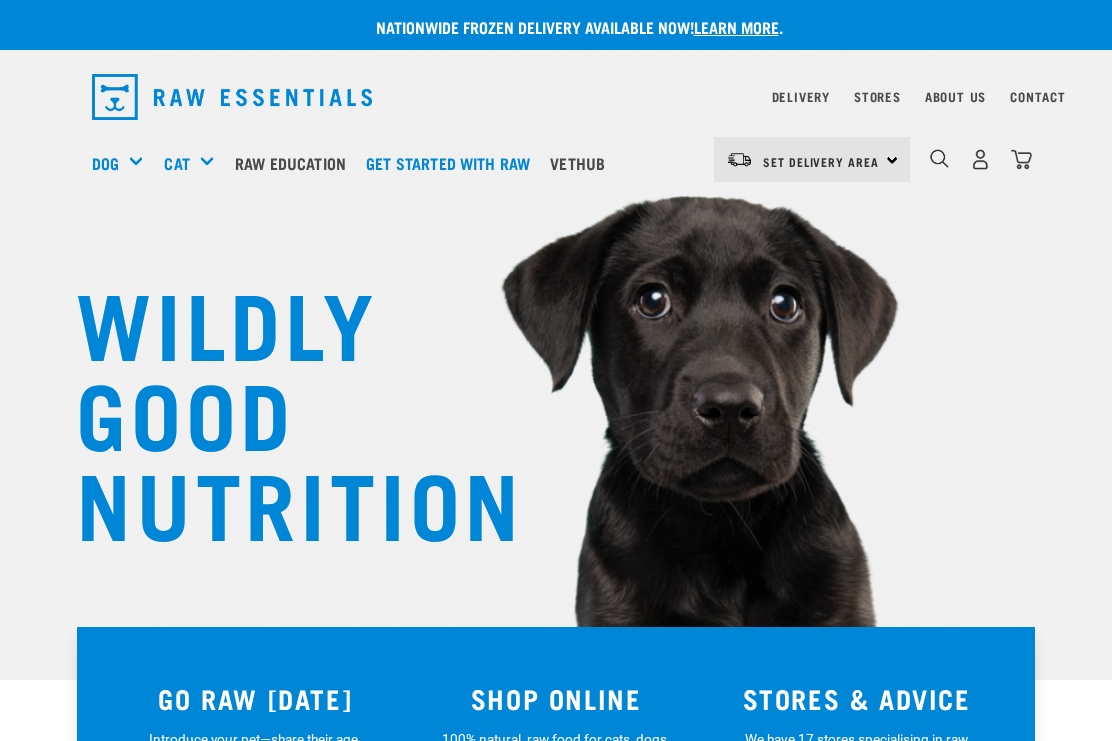 scroll, scrollTop: 0, scrollLeft: 0, axis: both 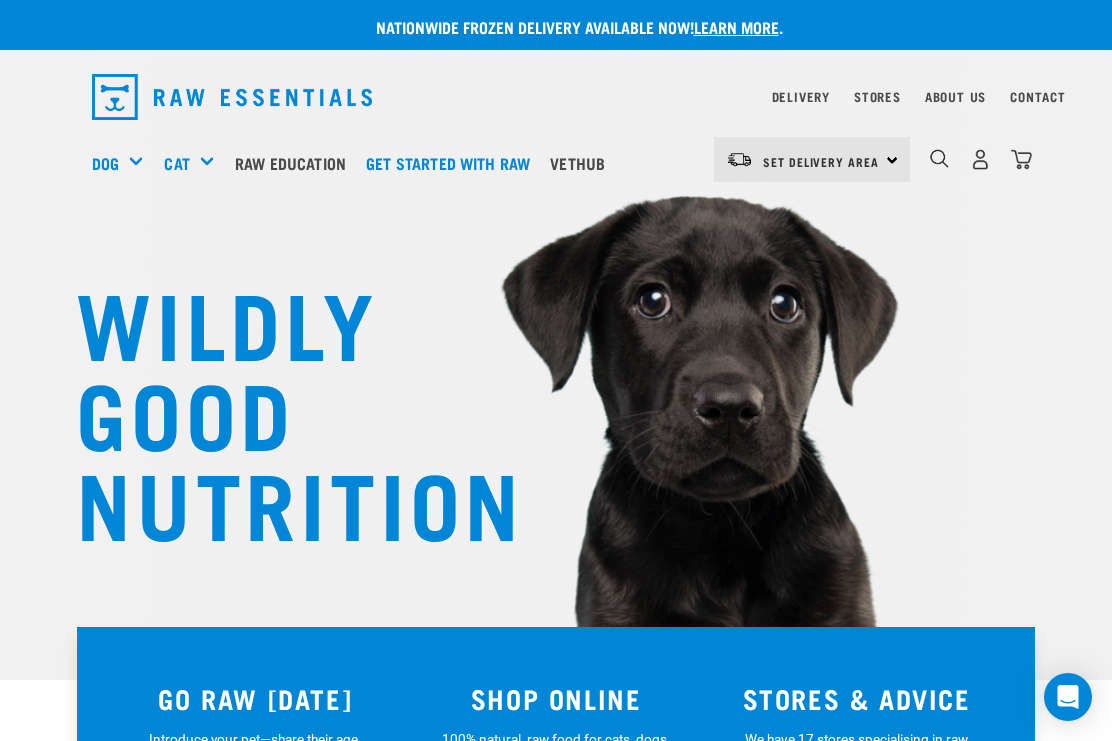 click on "Shop all dog" at bounding box center [0, 0] 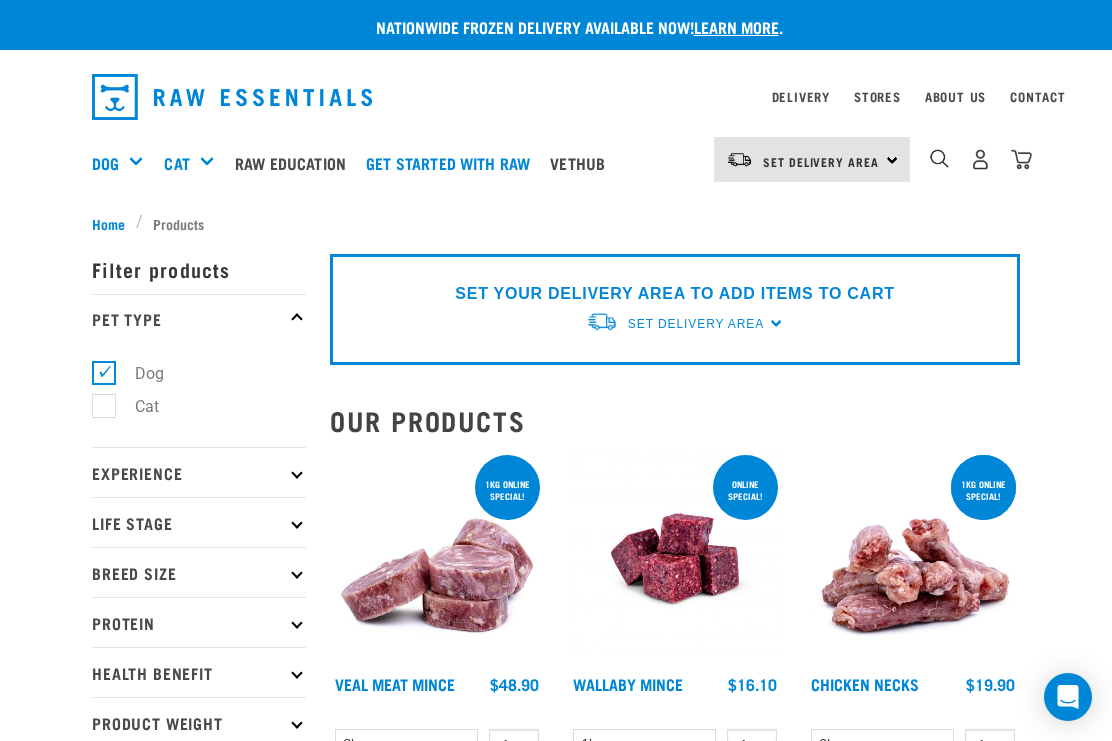 scroll, scrollTop: 0, scrollLeft: 0, axis: both 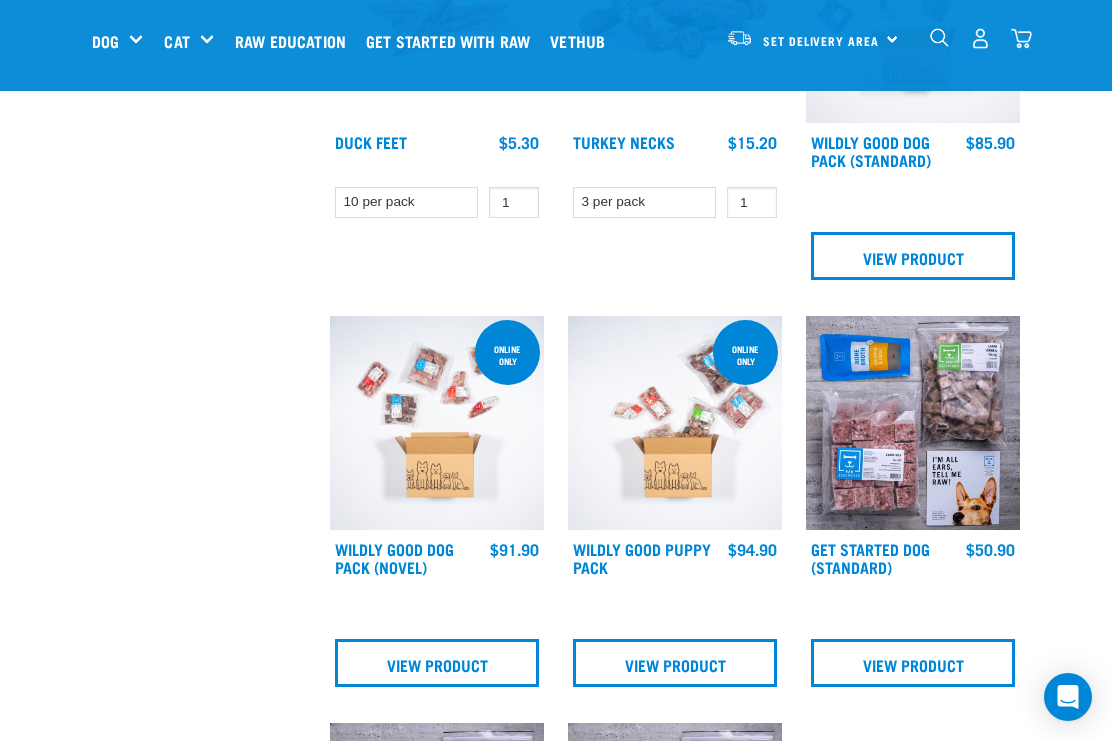 click at bounding box center (913, 423) 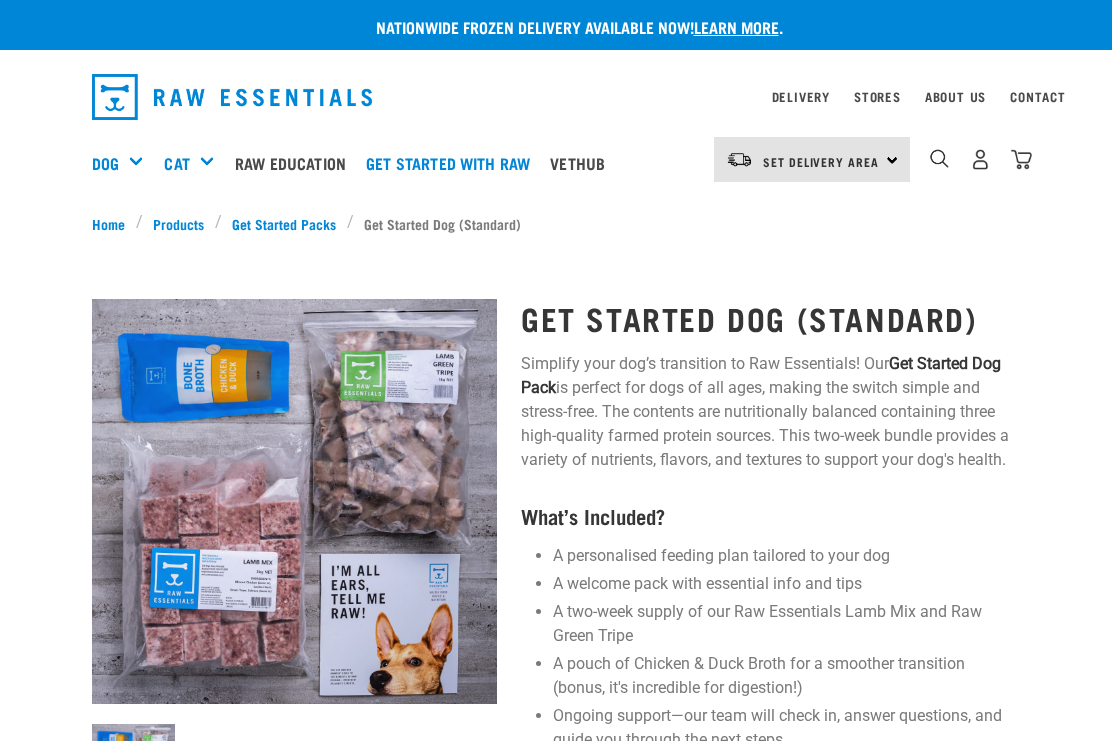scroll, scrollTop: 0, scrollLeft: 0, axis: both 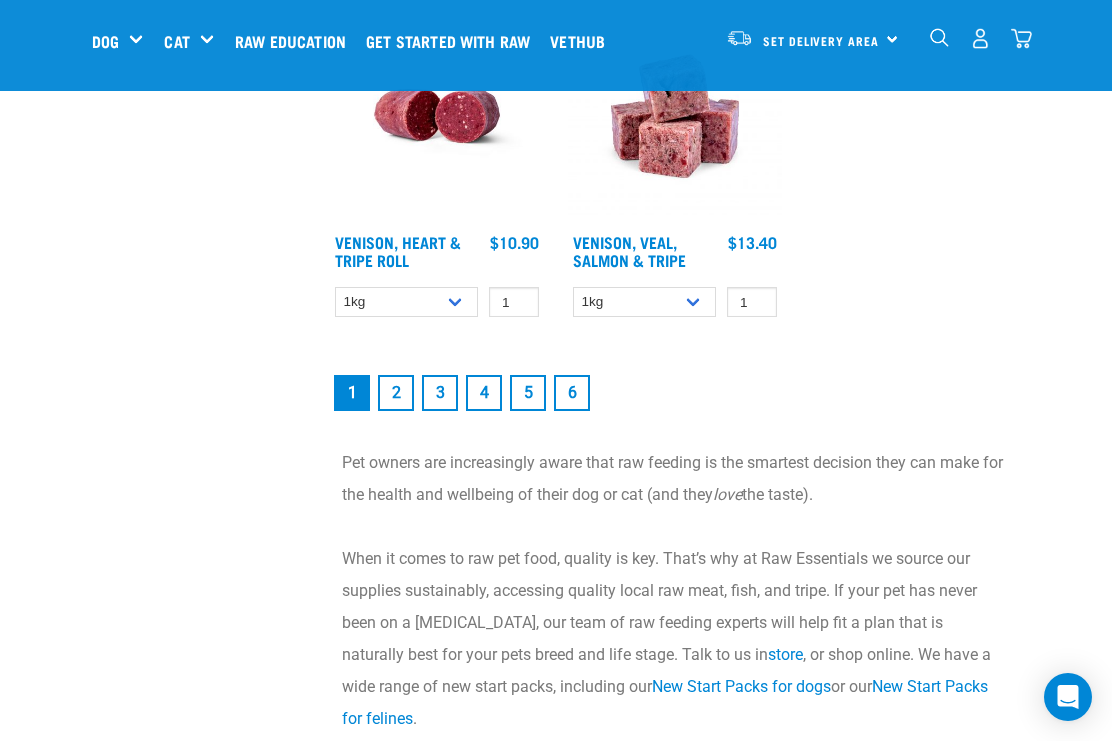 click on "4" at bounding box center (484, 393) 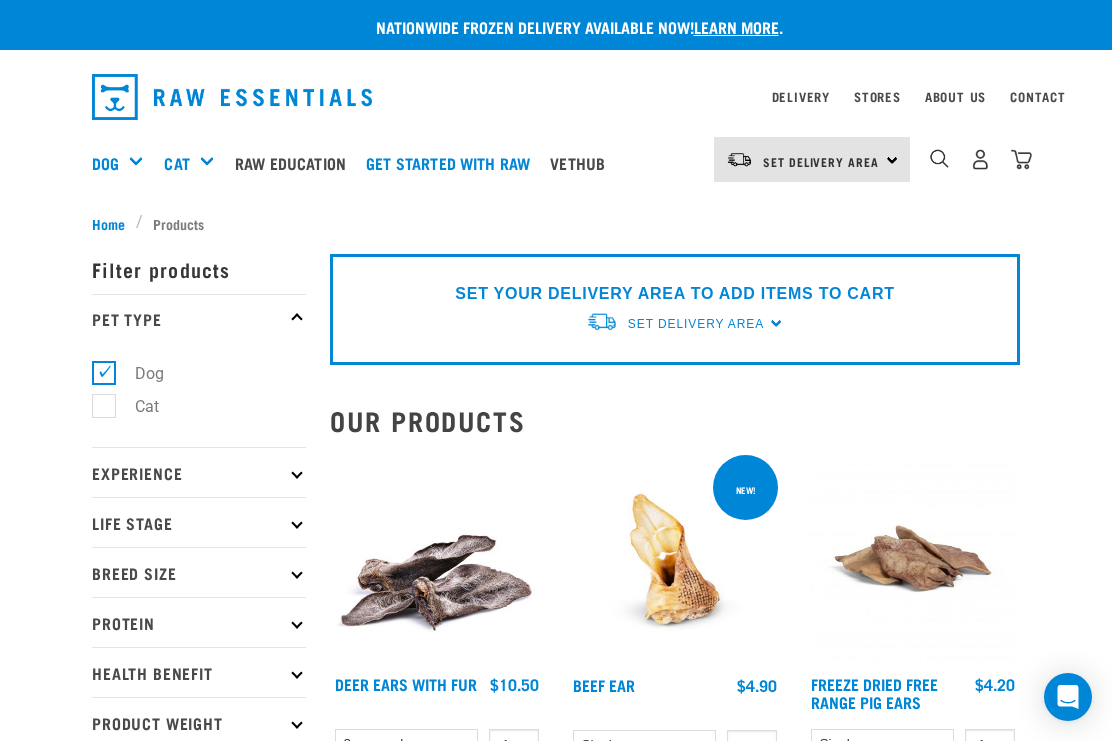 scroll, scrollTop: 0, scrollLeft: 0, axis: both 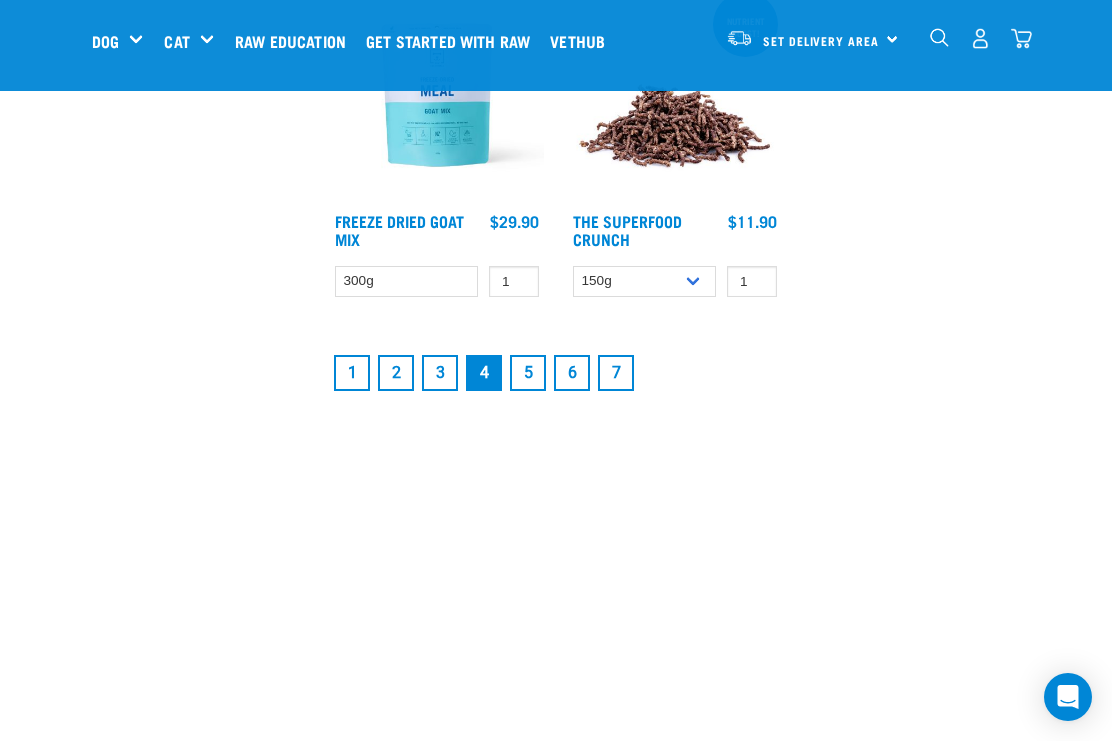 click on "5" at bounding box center [528, 373] 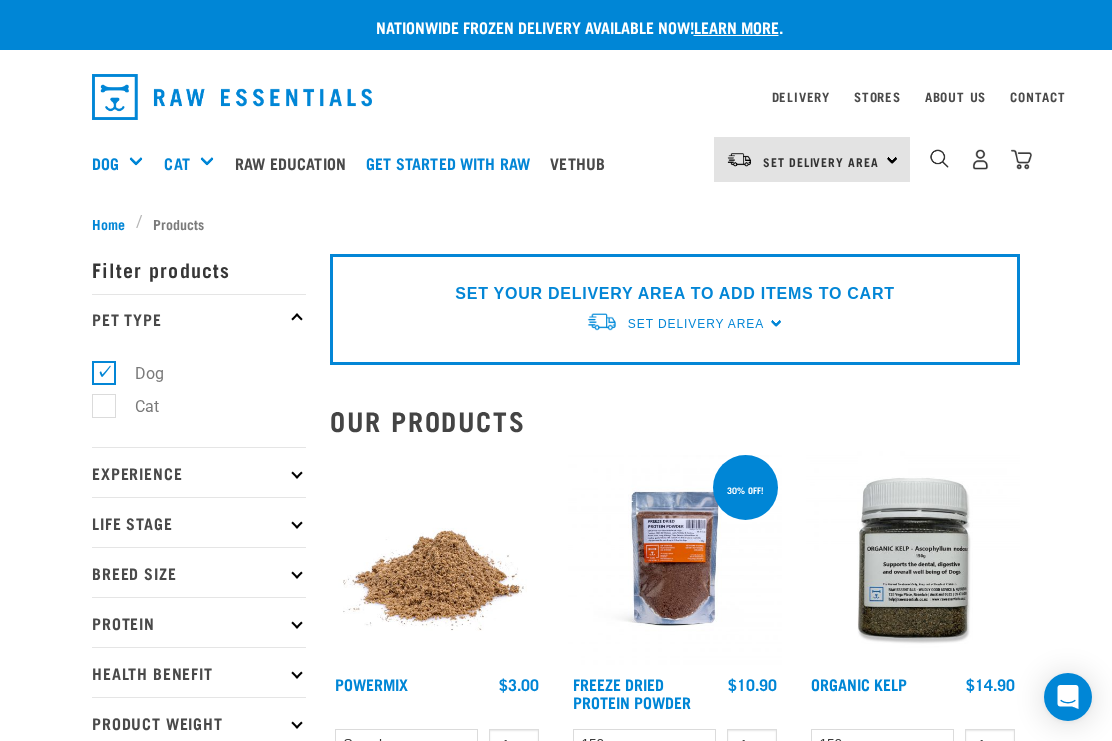 scroll, scrollTop: 0, scrollLeft: 0, axis: both 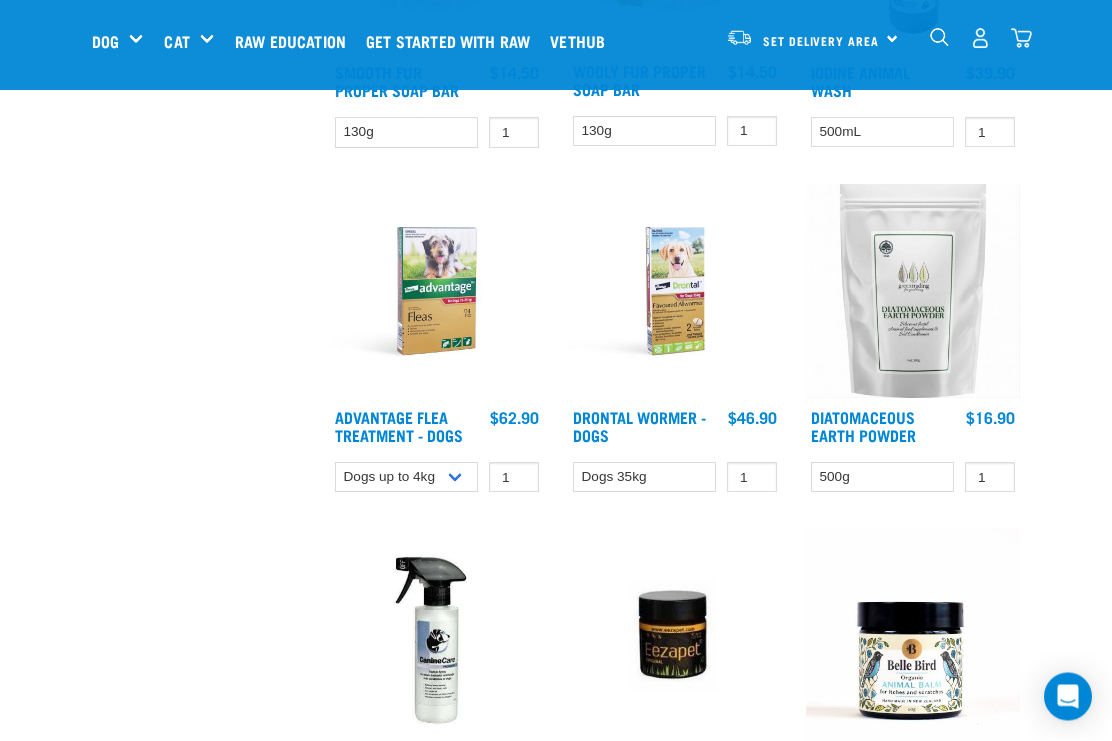 click at bounding box center [913, 292] 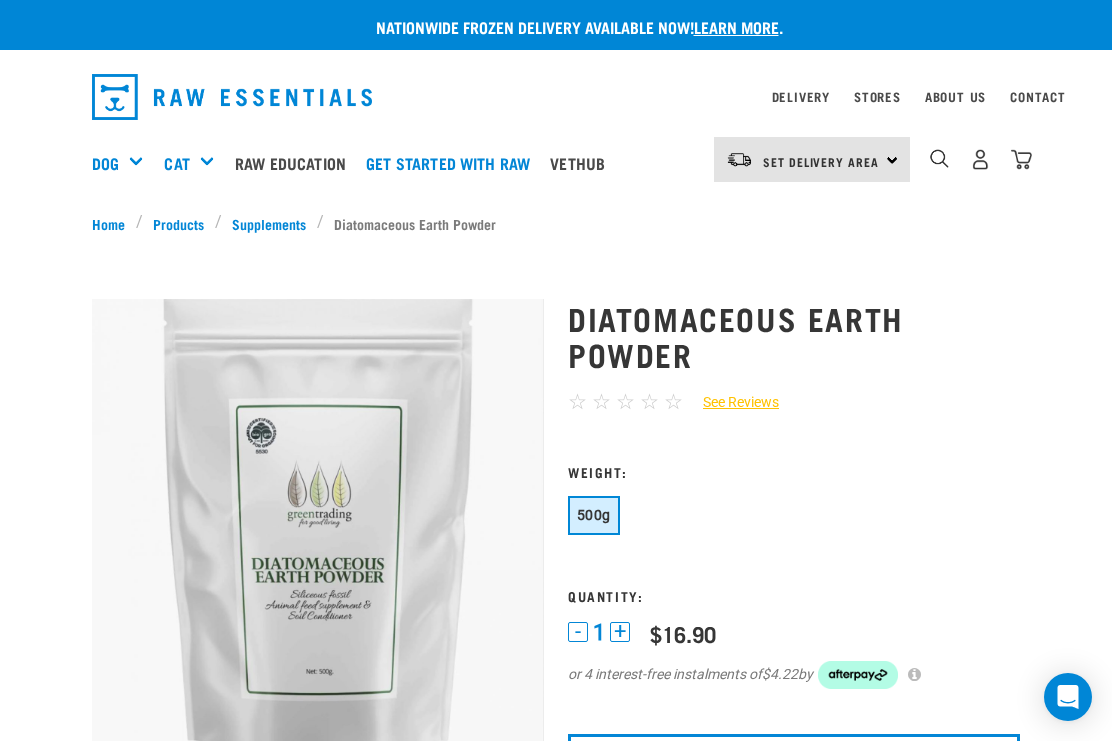 scroll, scrollTop: 0, scrollLeft: 0, axis: both 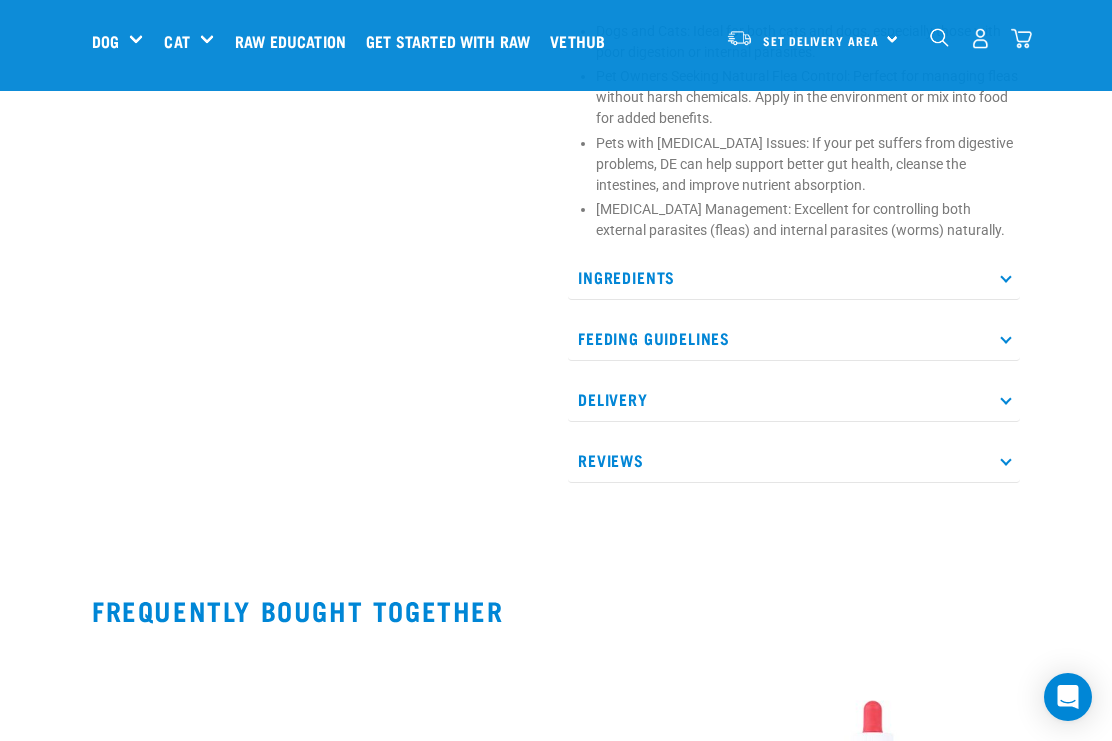 click on "Ingredients" at bounding box center (794, 277) 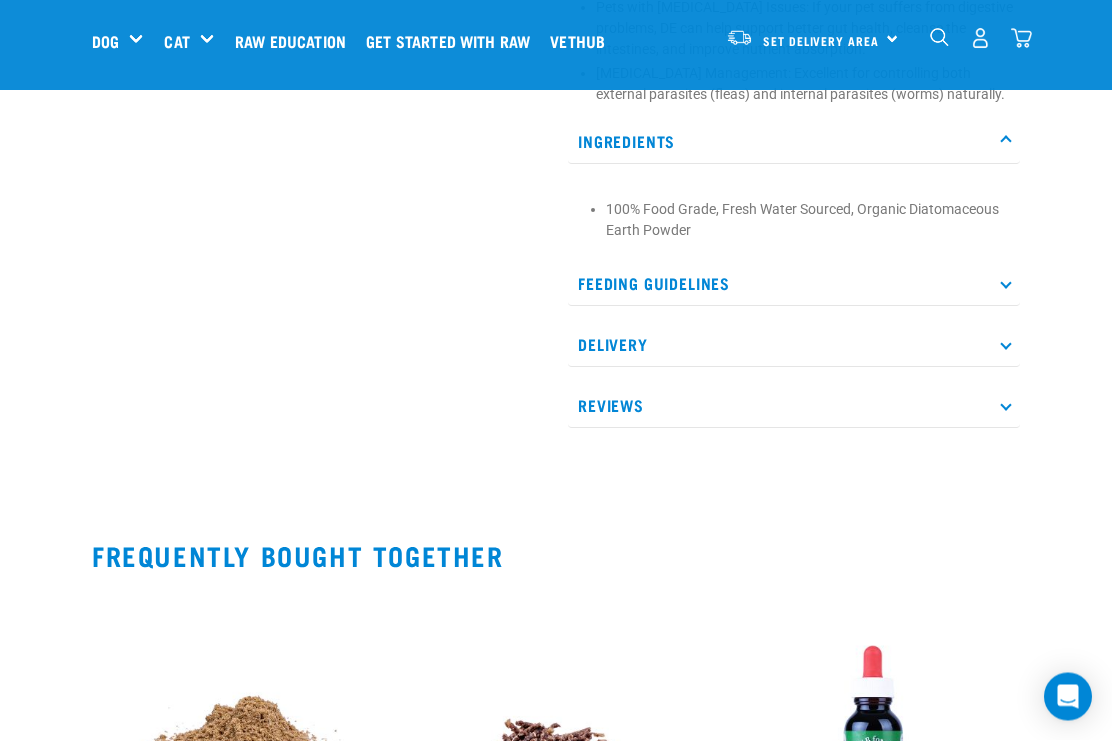 scroll, scrollTop: 1548, scrollLeft: 0, axis: vertical 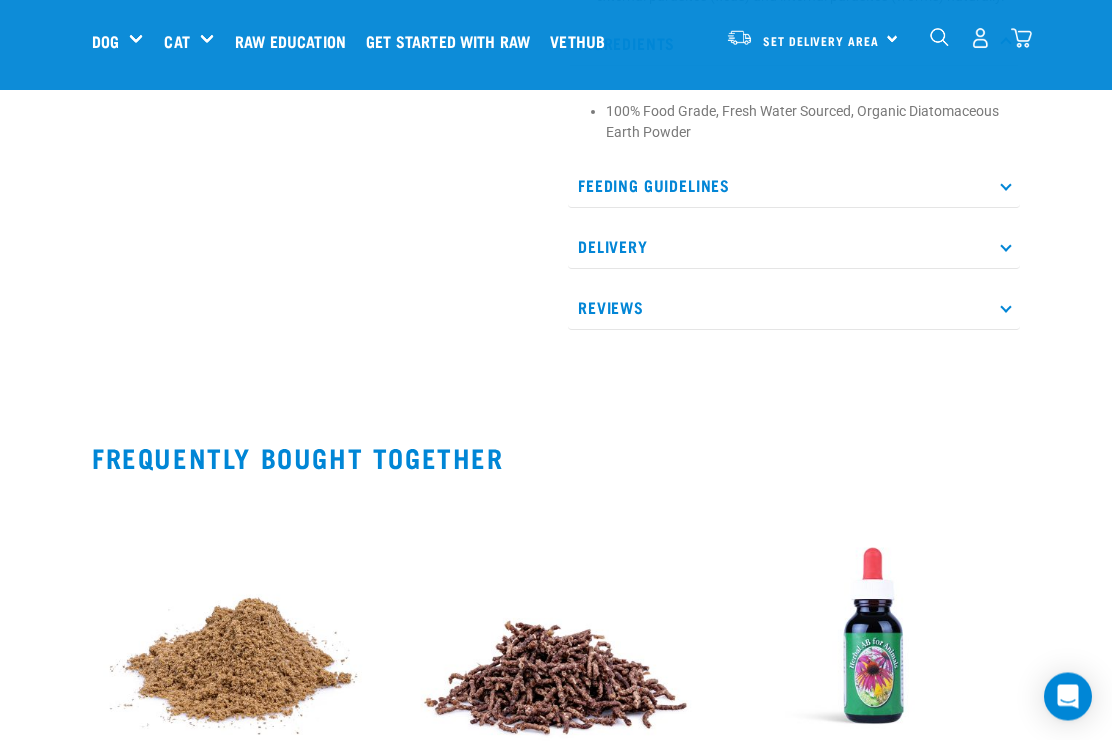 click on "Reviews" at bounding box center [794, 308] 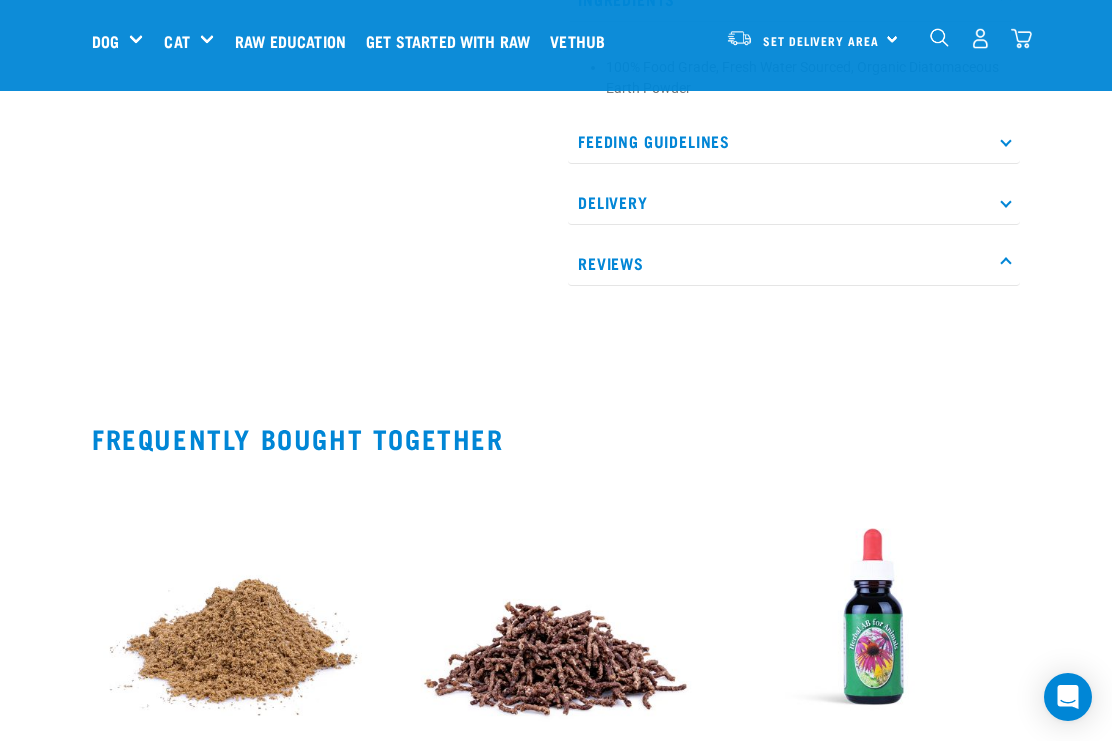 scroll, scrollTop: 1666, scrollLeft: 0, axis: vertical 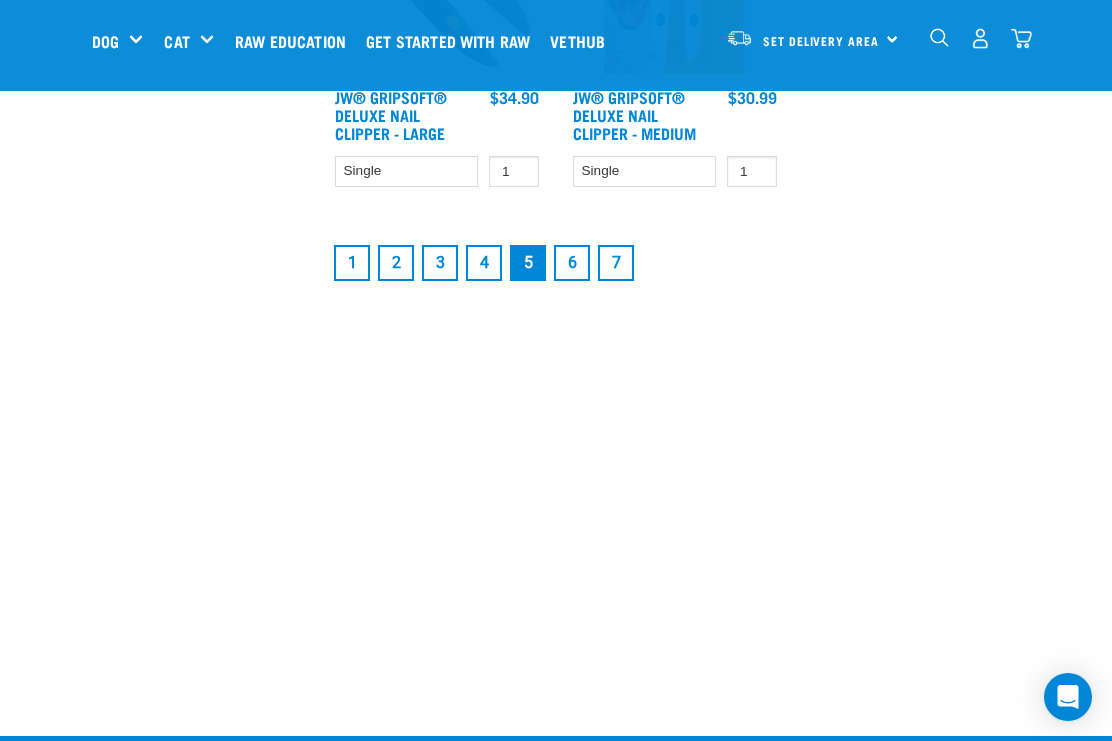 click on "6" at bounding box center [572, 263] 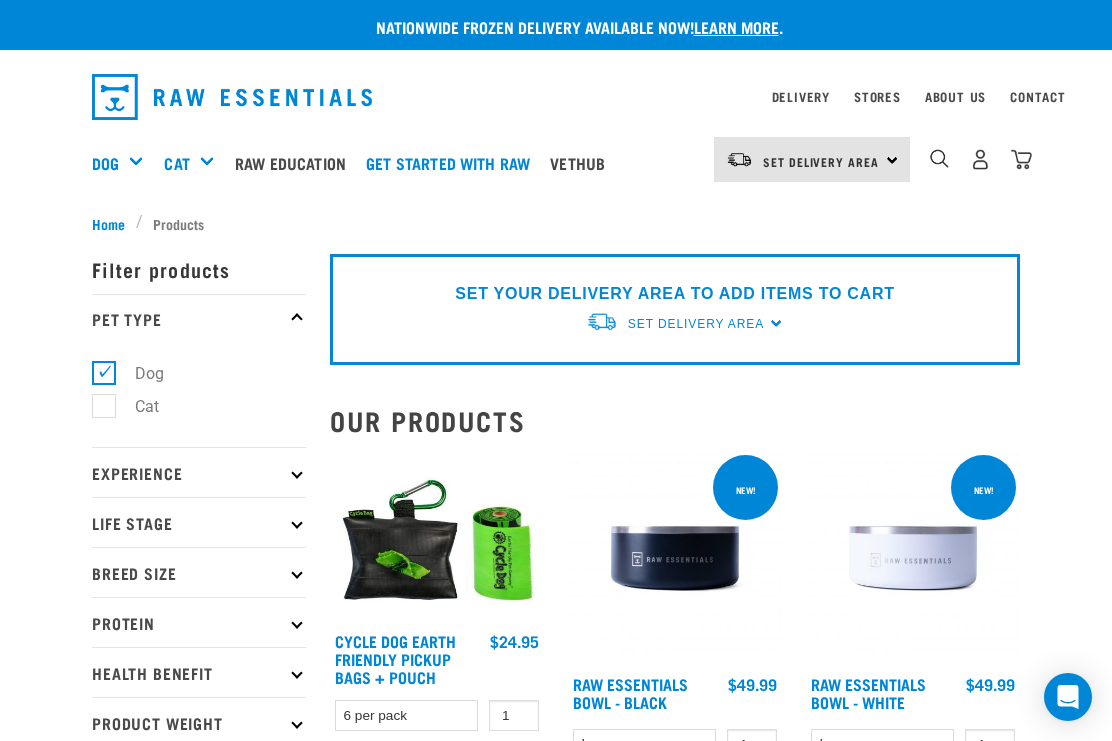 scroll, scrollTop: 0, scrollLeft: 0, axis: both 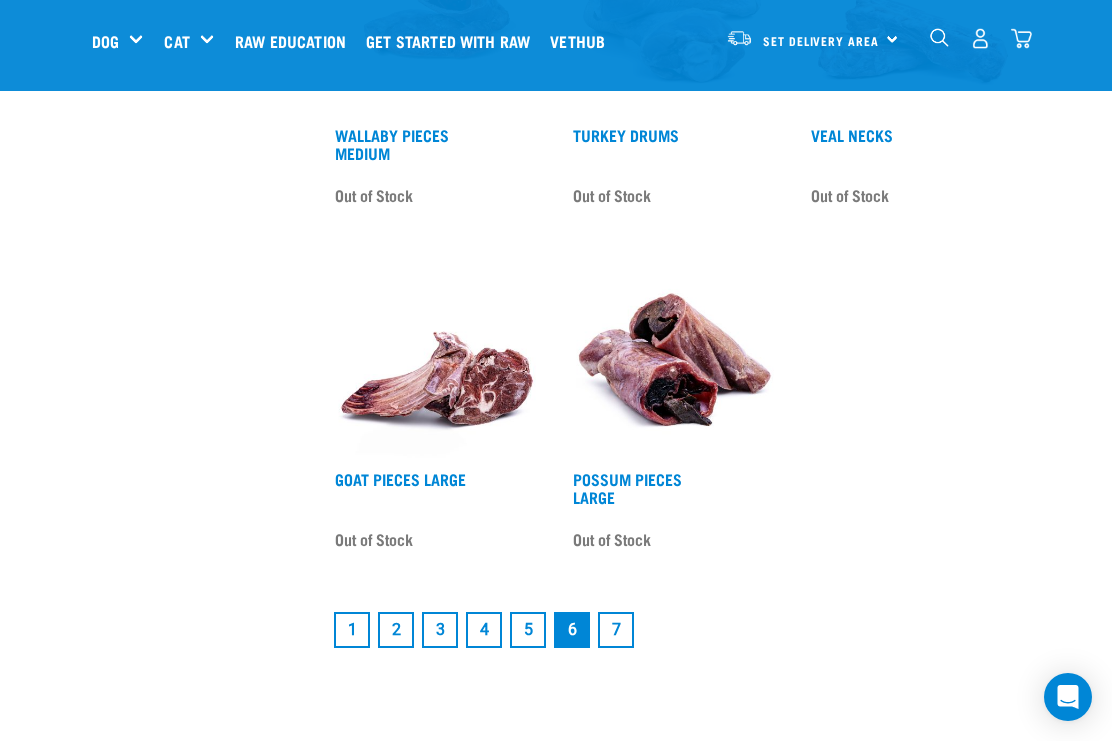 click on "7" at bounding box center (616, 630) 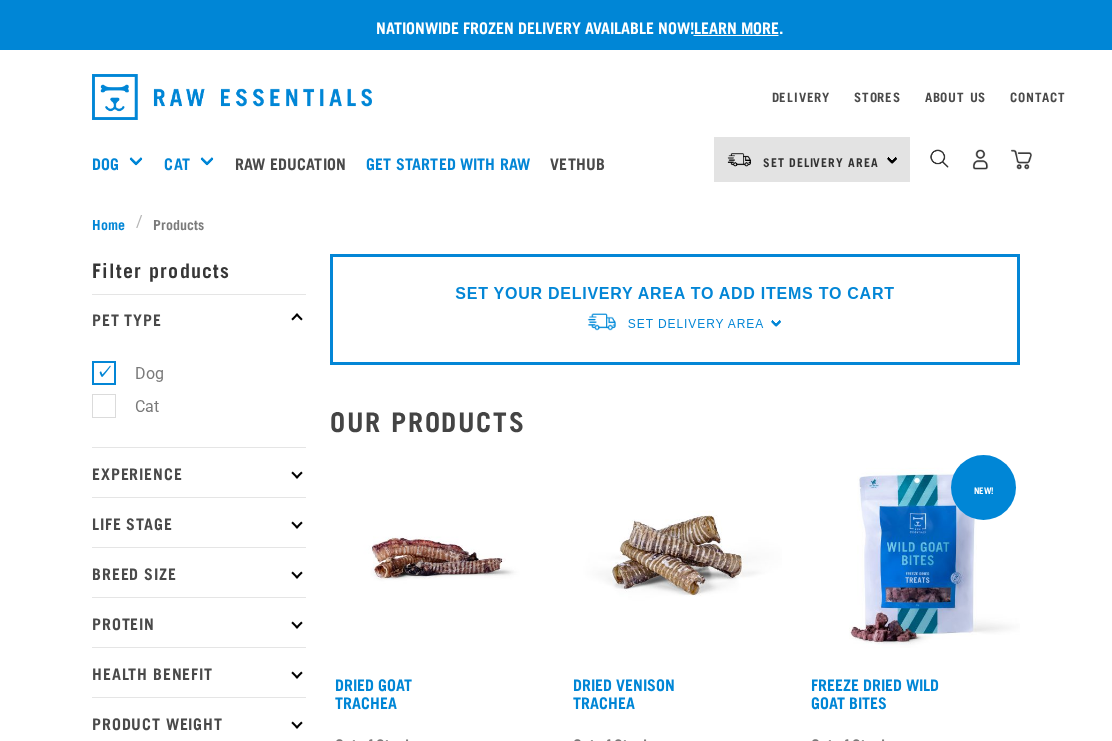 scroll, scrollTop: 0, scrollLeft: 0, axis: both 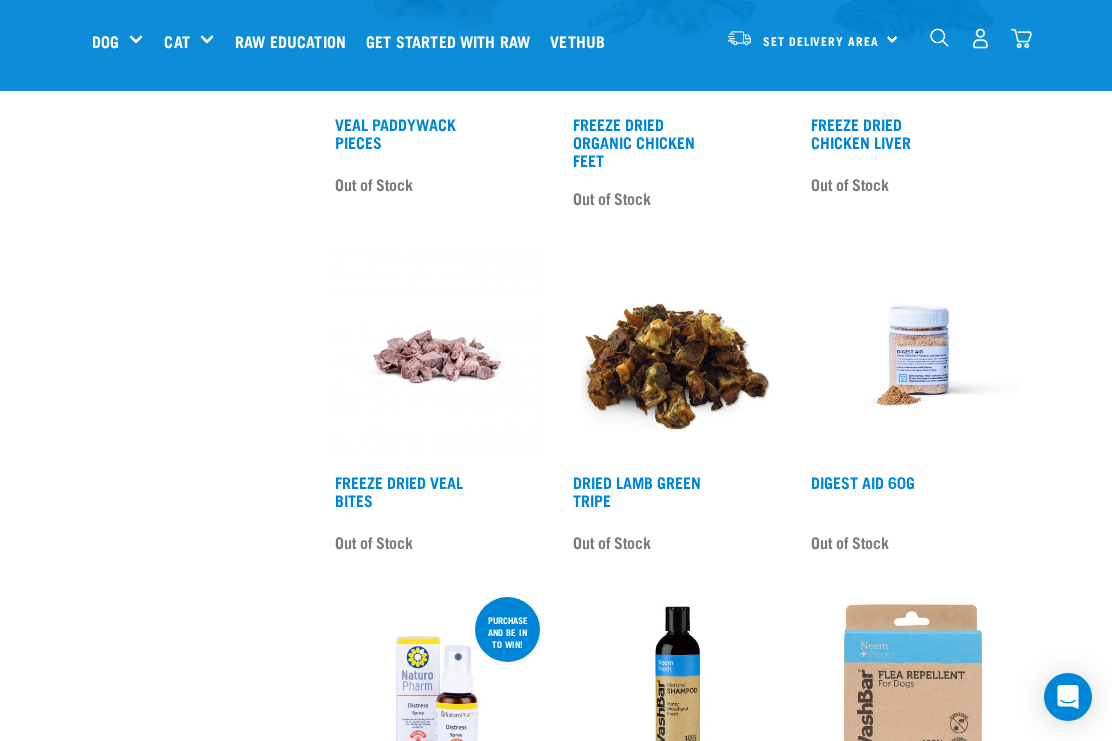 click at bounding box center [913, 356] 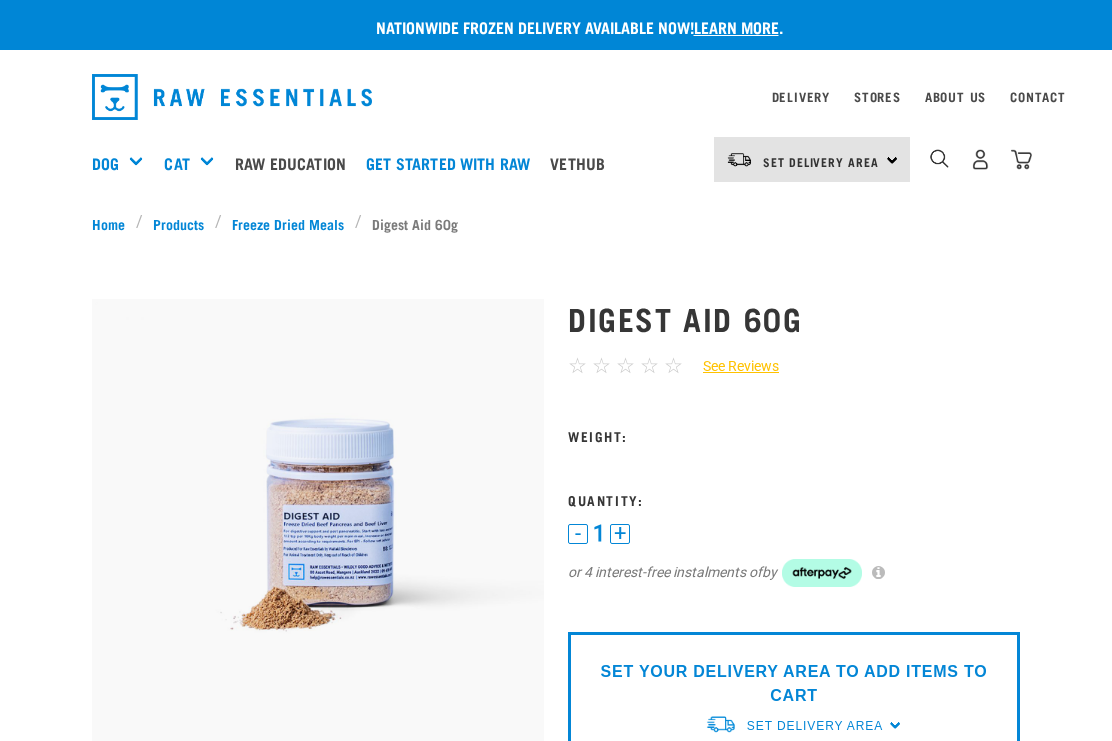 scroll, scrollTop: 0, scrollLeft: 0, axis: both 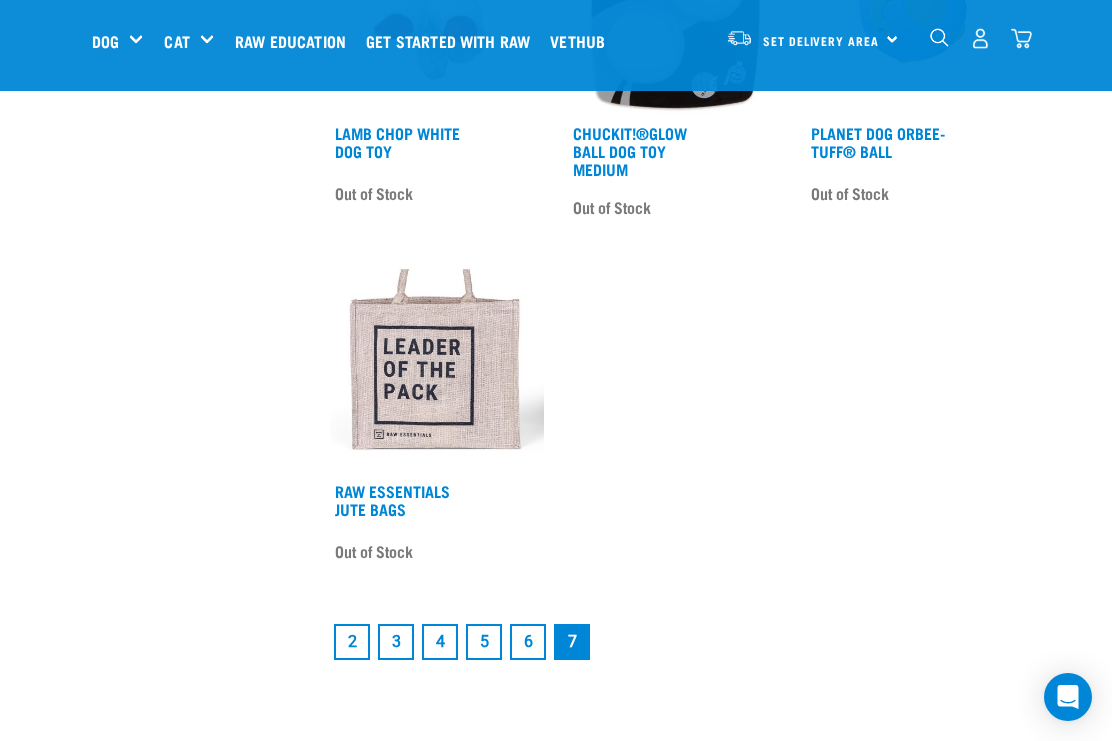 click on "4" at bounding box center (440, 642) 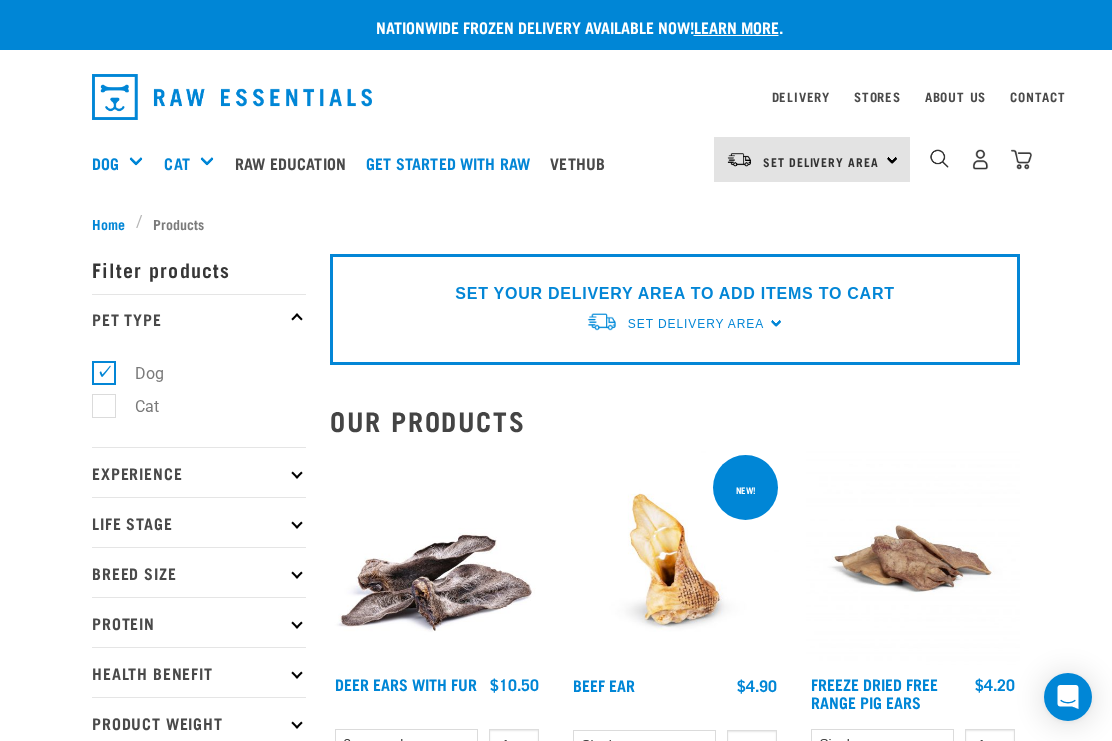 scroll, scrollTop: 0, scrollLeft: 0, axis: both 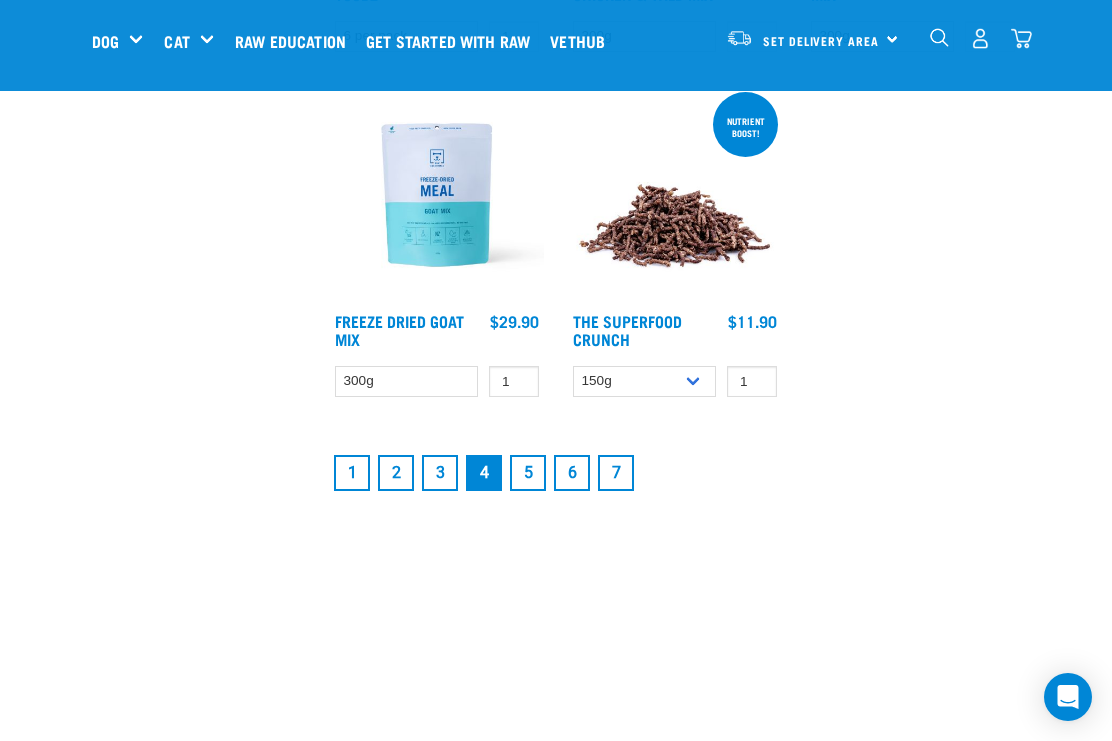 click on "5" at bounding box center (528, 473) 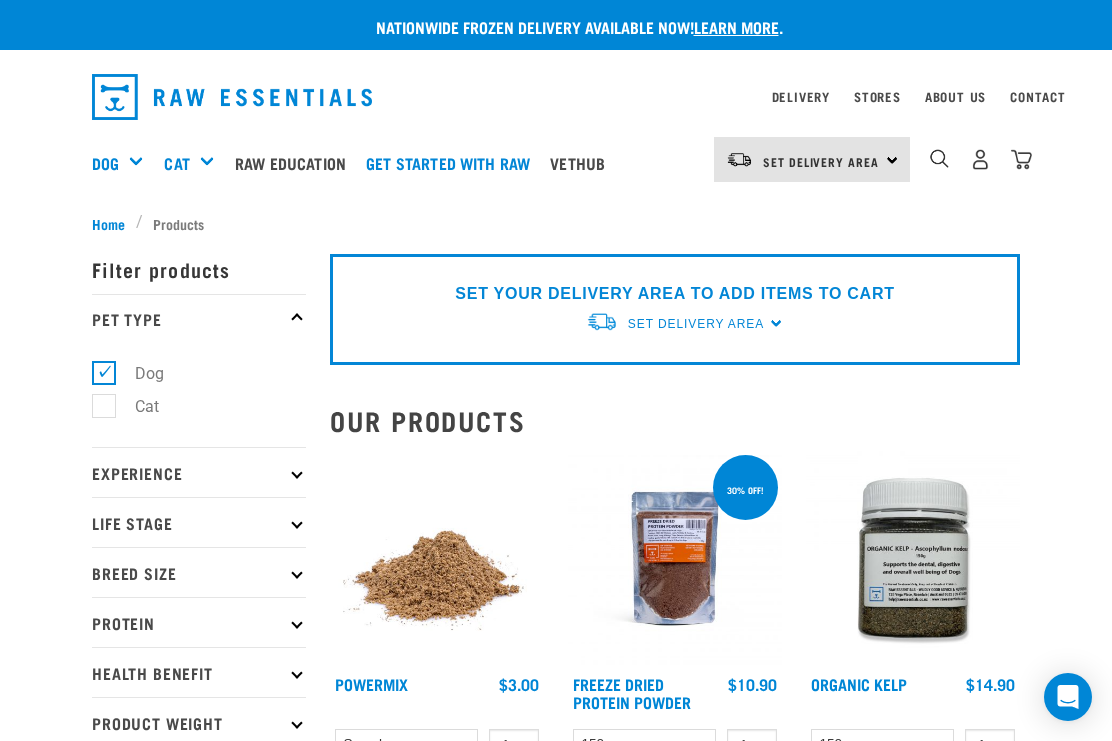 scroll, scrollTop: 0, scrollLeft: 0, axis: both 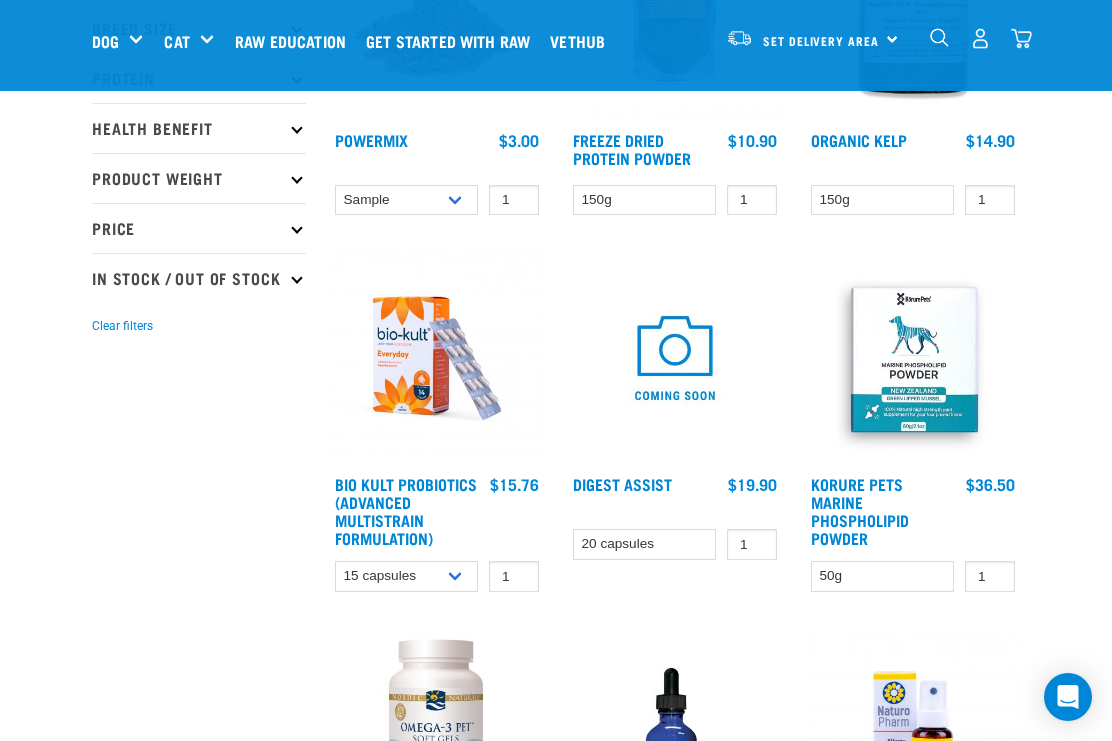 click at bounding box center [913, 358] 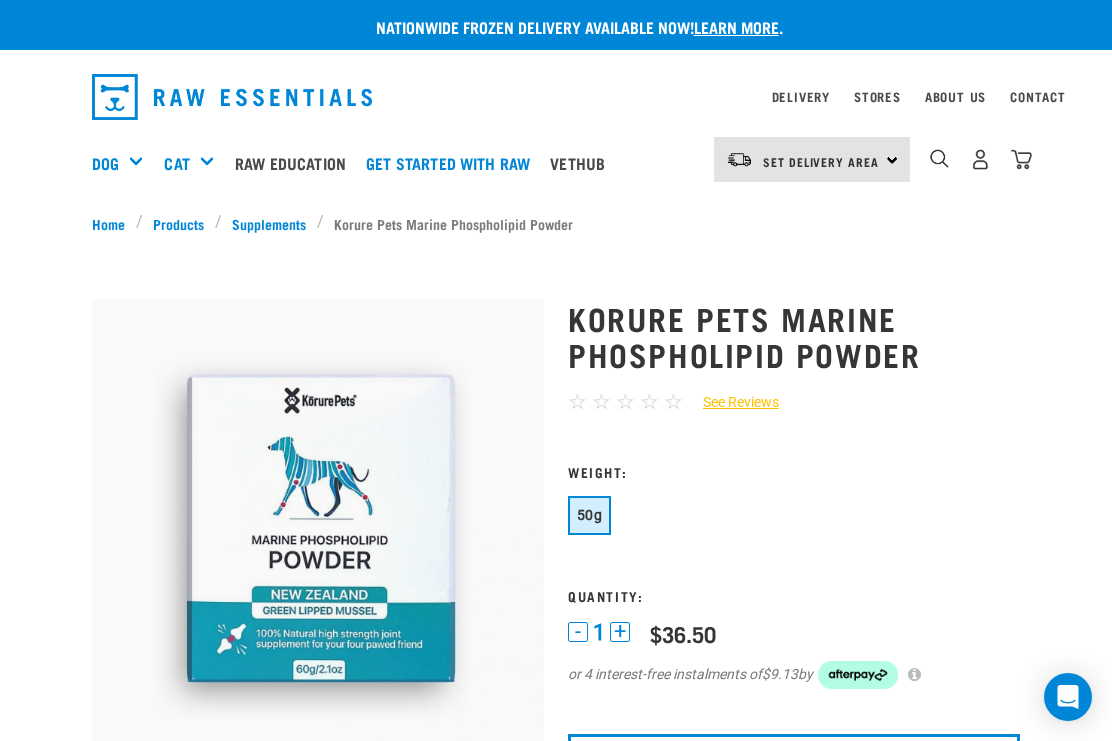 scroll, scrollTop: 0, scrollLeft: 0, axis: both 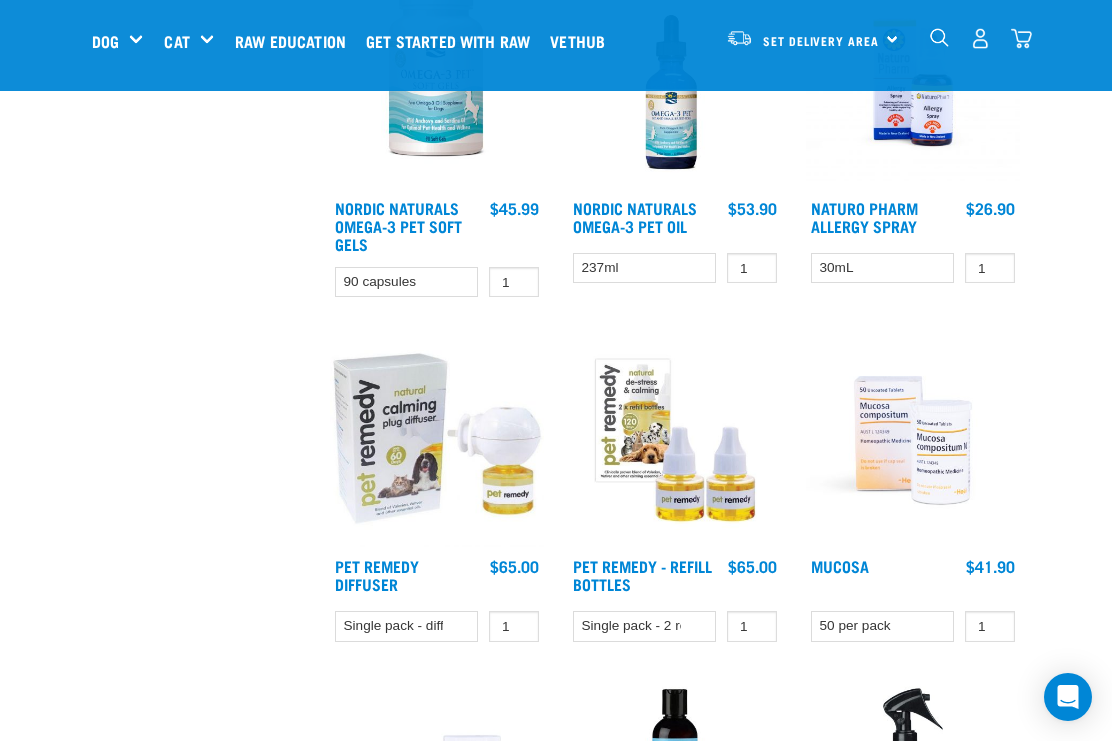 click at bounding box center (913, 440) 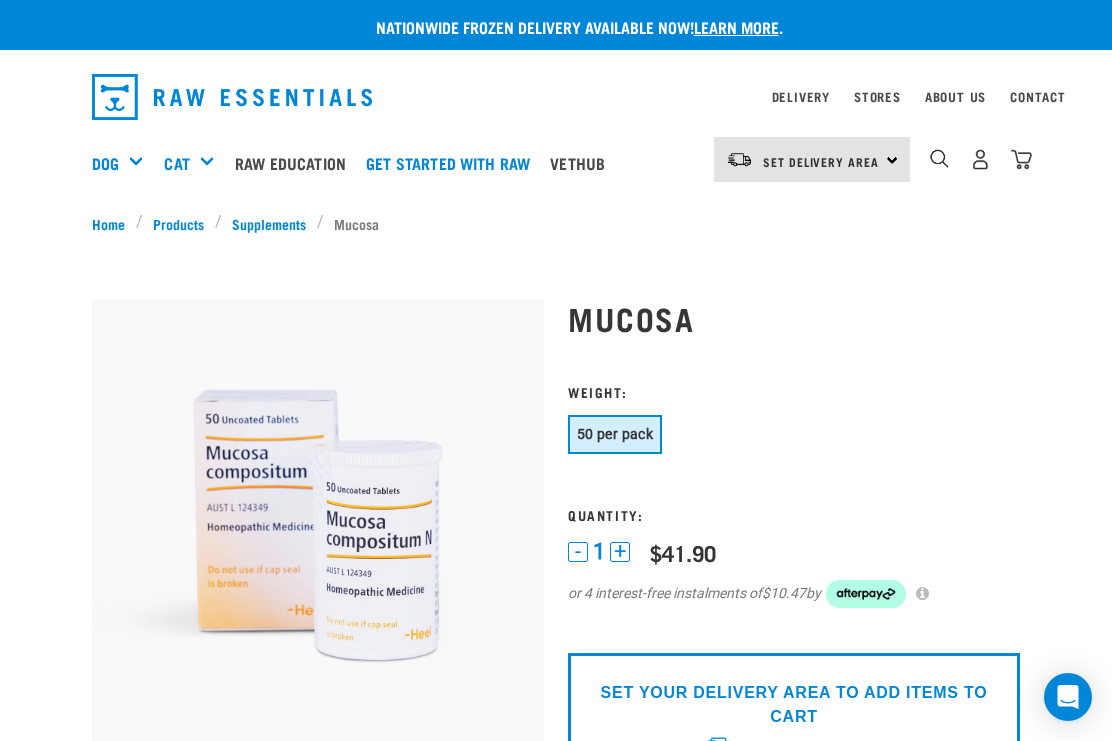 scroll, scrollTop: 0, scrollLeft: 0, axis: both 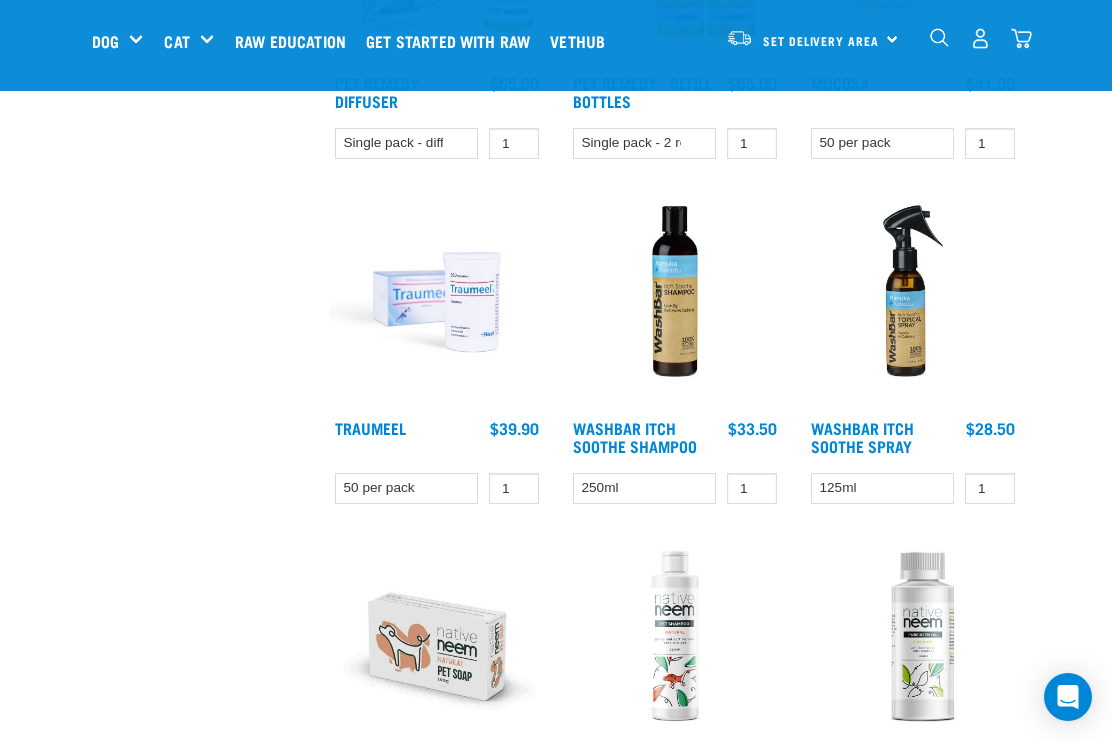 click at bounding box center [437, 302] 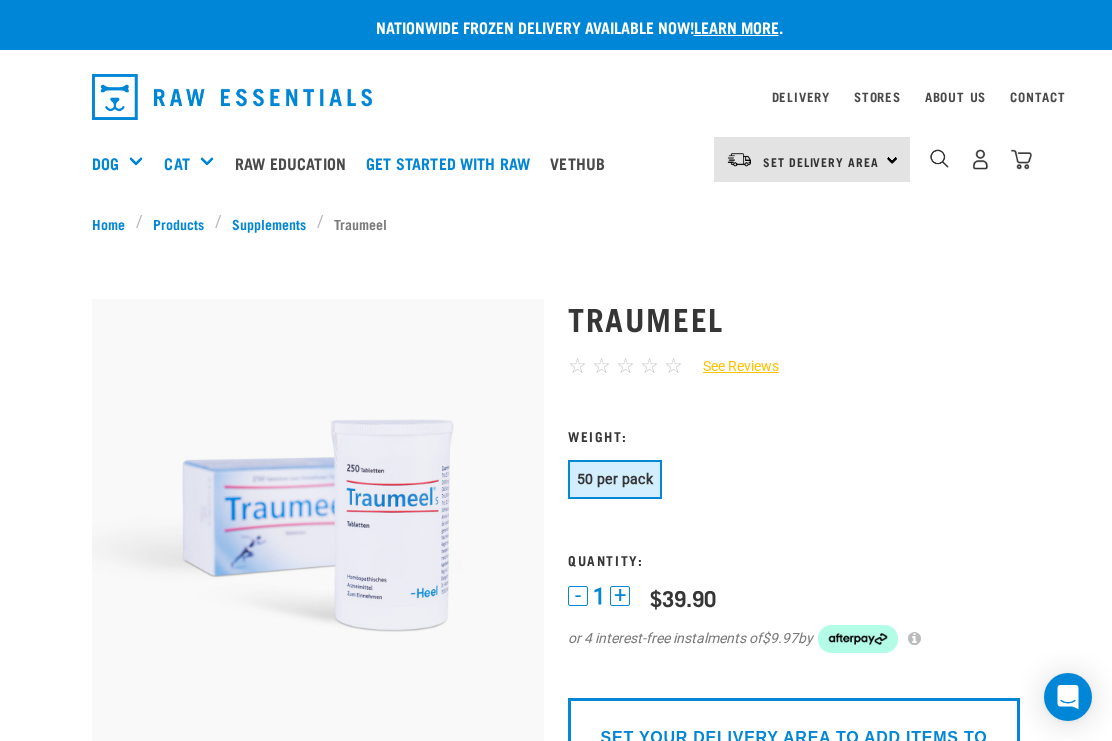 scroll, scrollTop: 0, scrollLeft: 0, axis: both 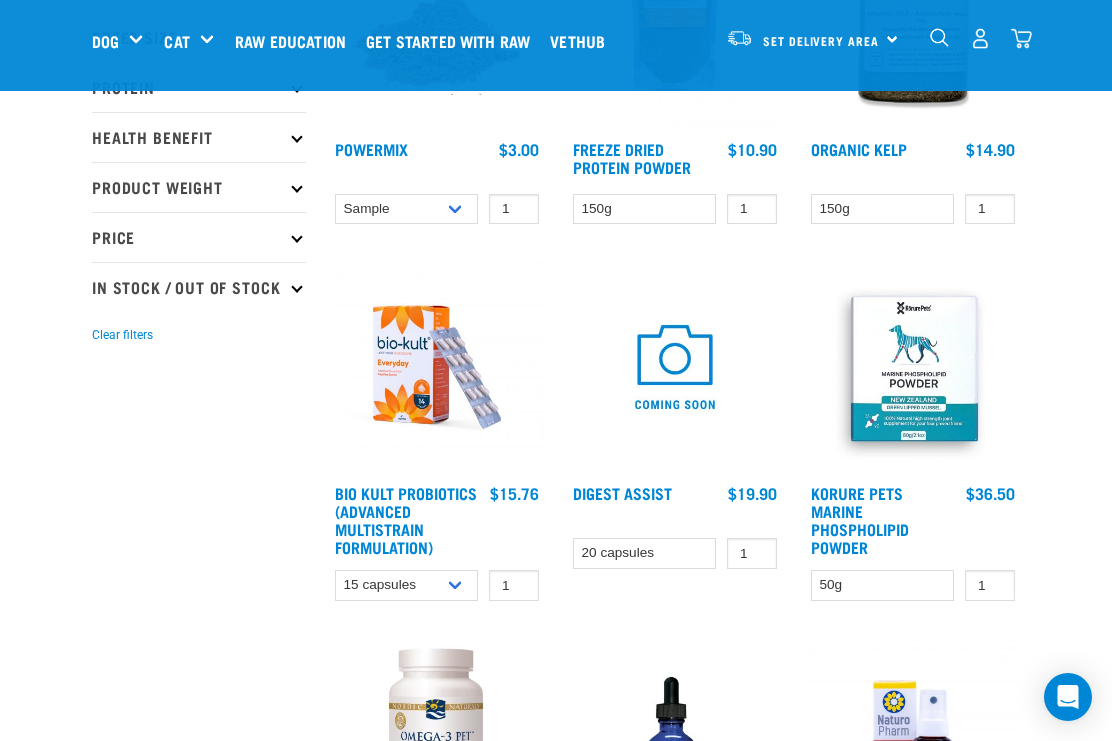 click at bounding box center [675, 367] 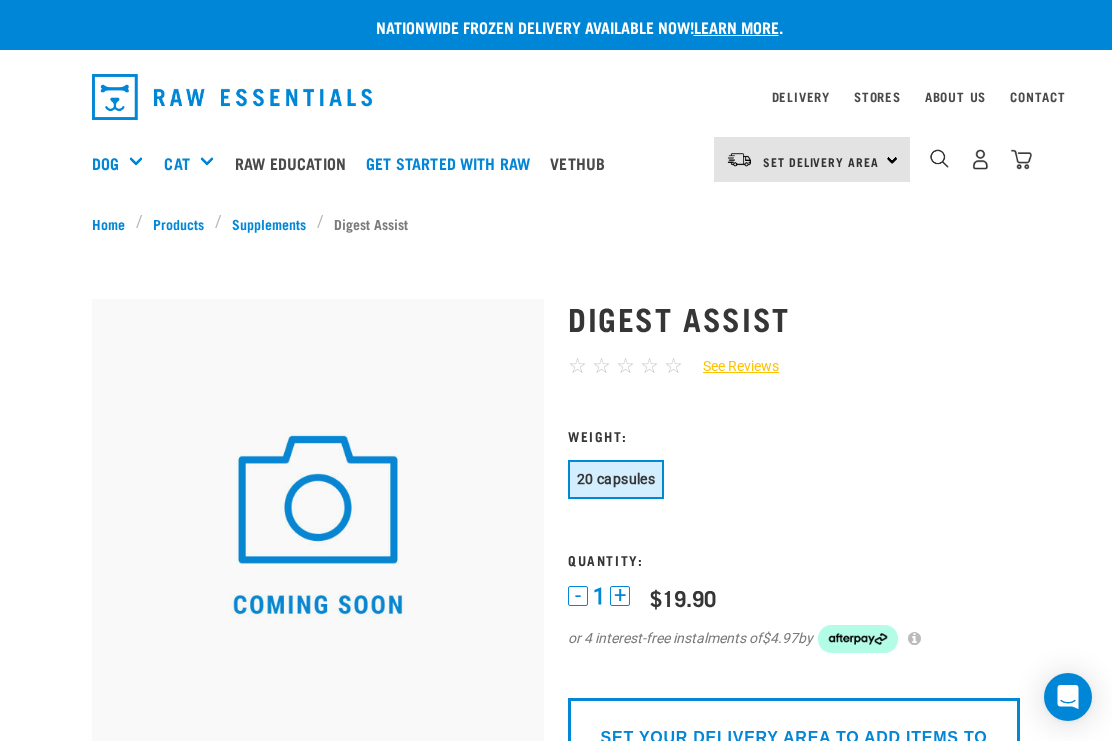 scroll, scrollTop: 0, scrollLeft: 0, axis: both 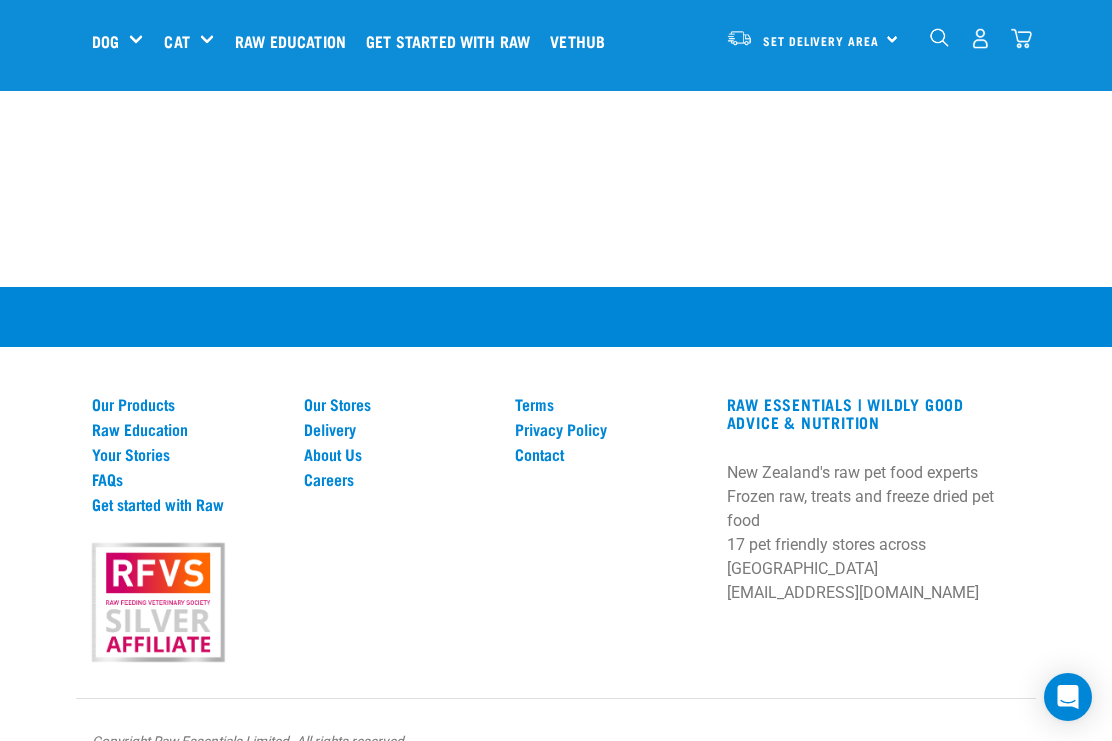 click on "FAQs" at bounding box center (186, 479) 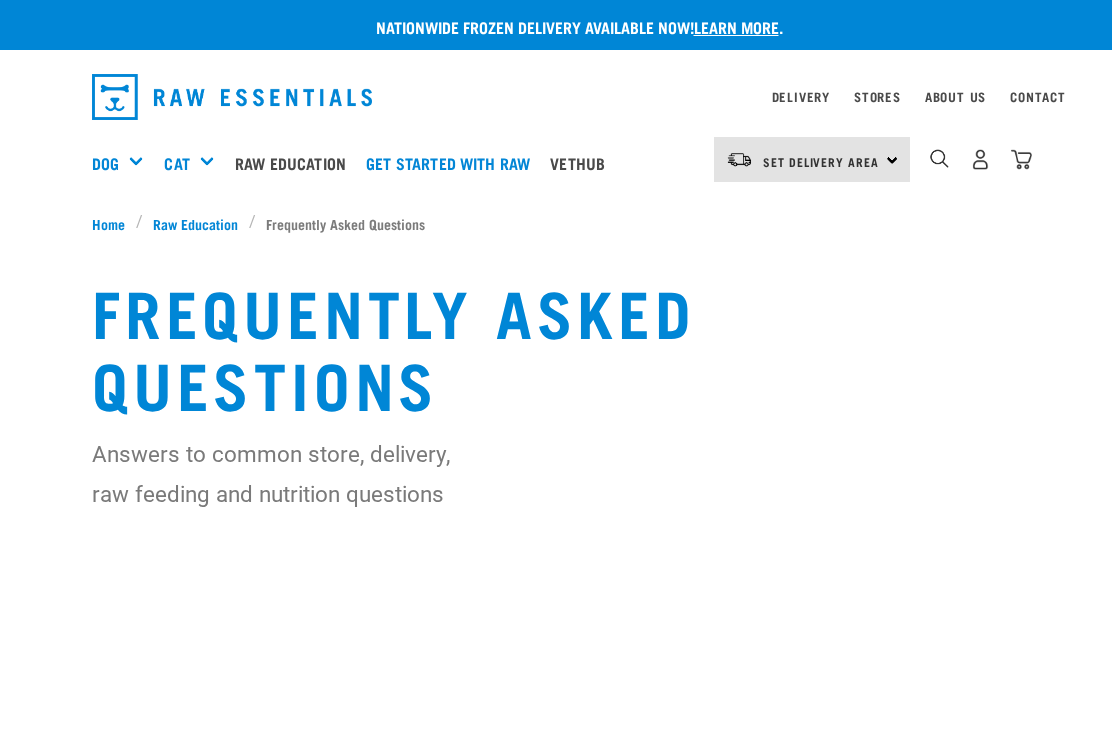scroll, scrollTop: 0, scrollLeft: 0, axis: both 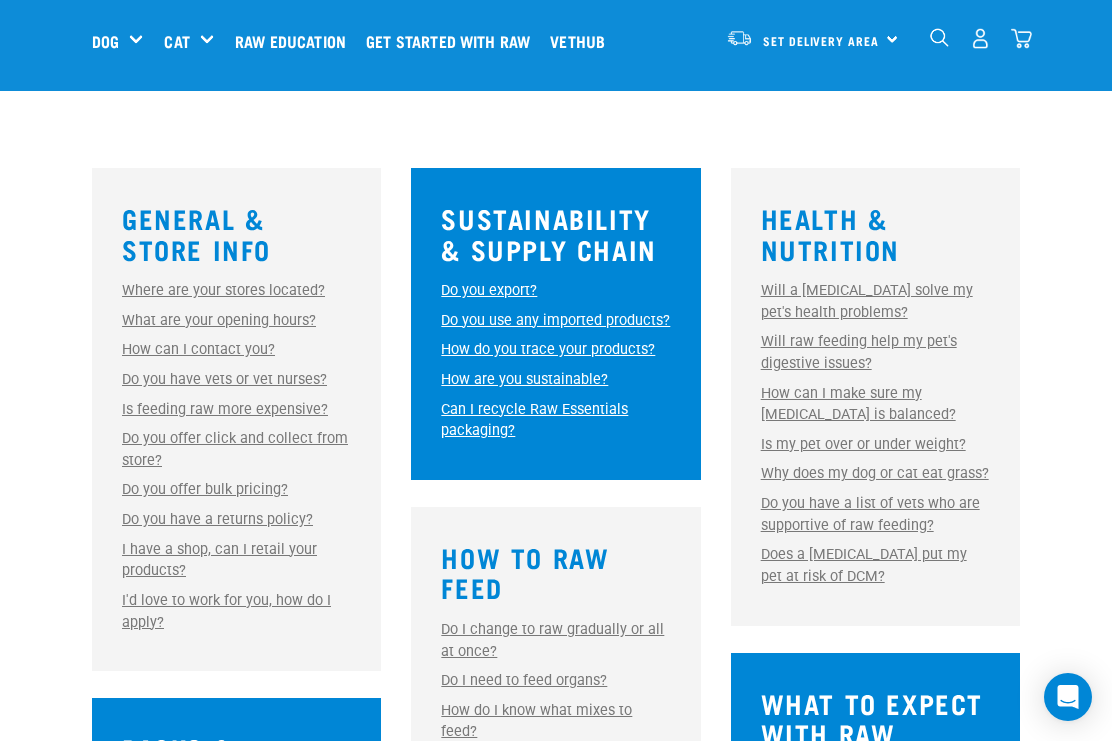 click on "Will raw feeding help my pet's digestive issues?" at bounding box center [859, 352] 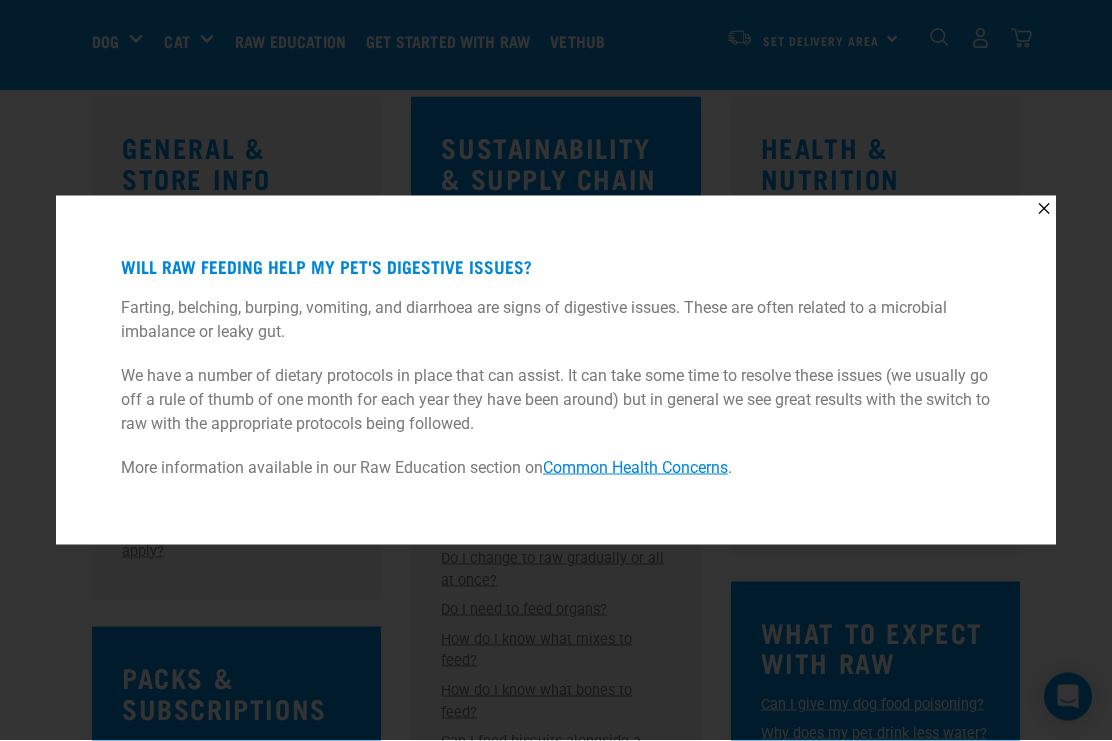 scroll, scrollTop: 579, scrollLeft: 0, axis: vertical 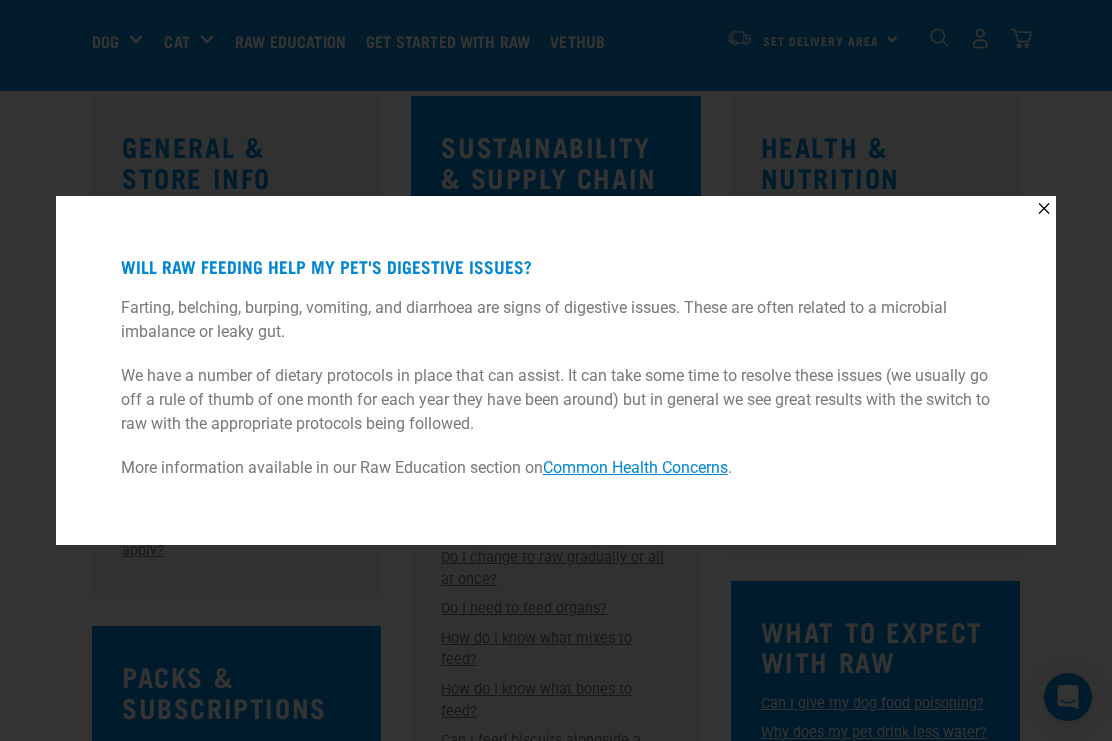 click on "✕" at bounding box center (1043, 208) 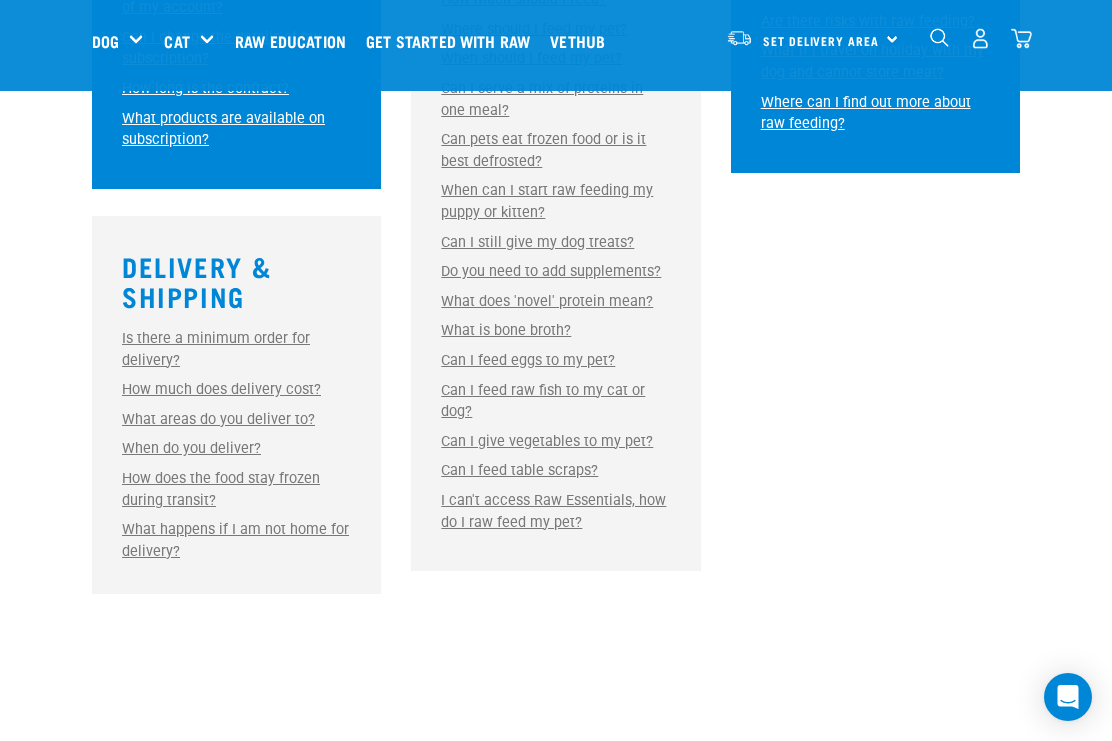 scroll, scrollTop: 1400, scrollLeft: 0, axis: vertical 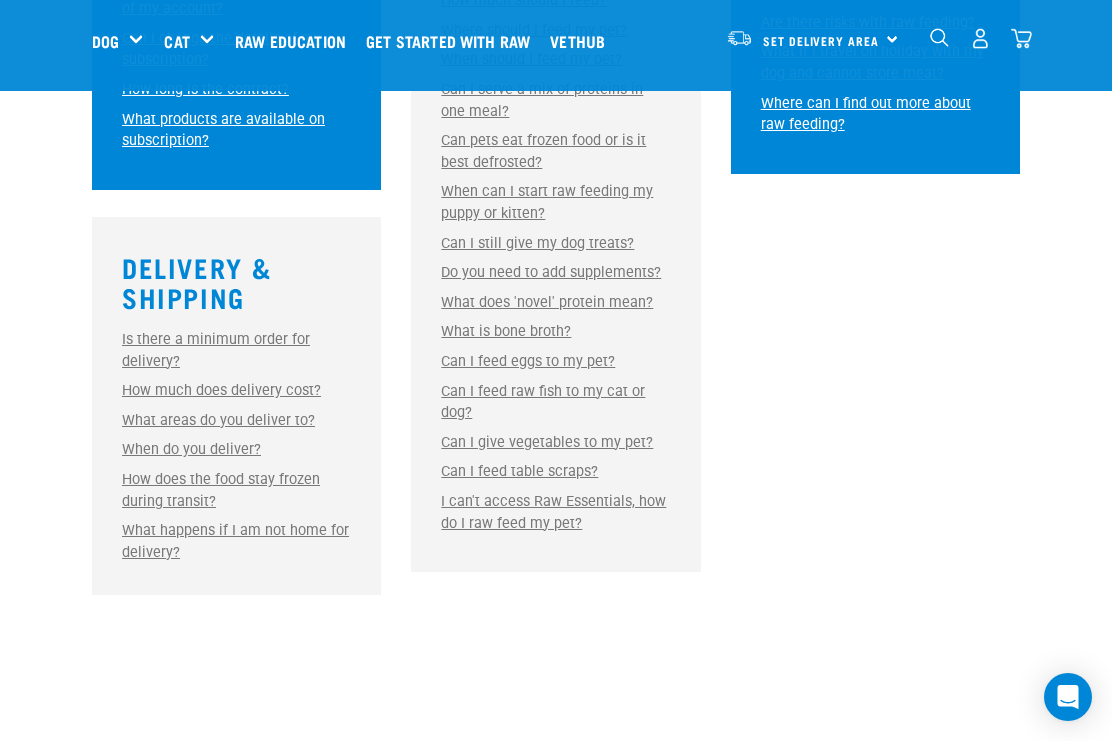 click on "What does 'novel' protein mean?" at bounding box center (547, 302) 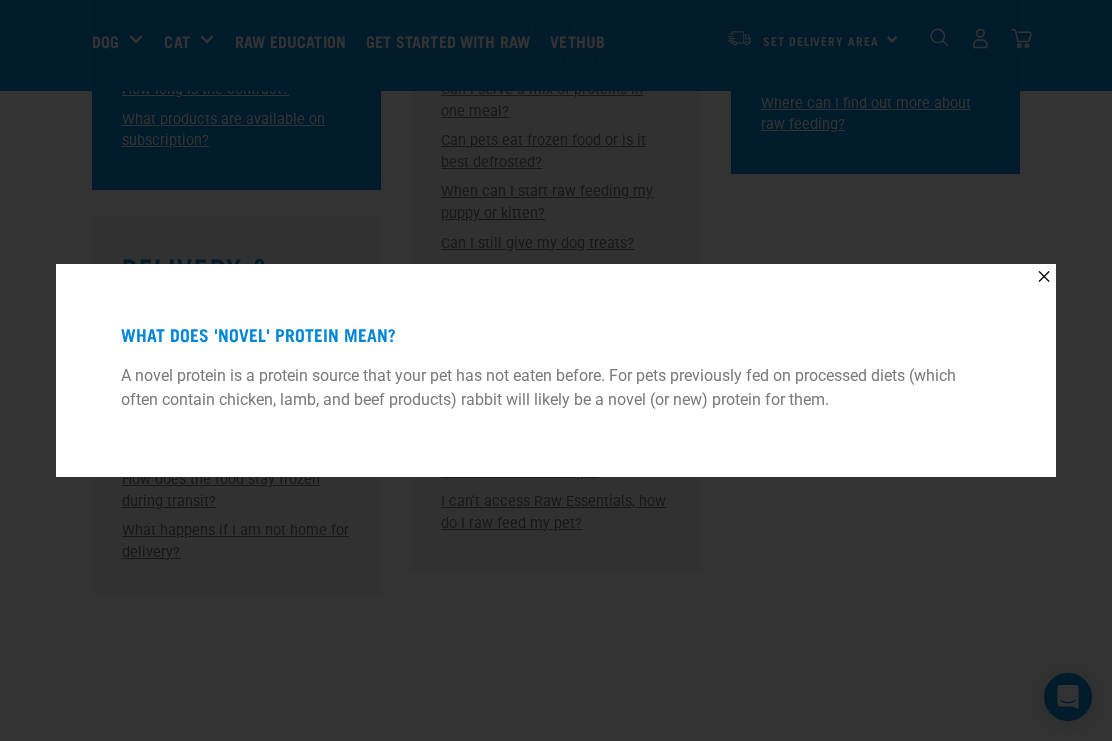 click on "✕" at bounding box center (1043, 276) 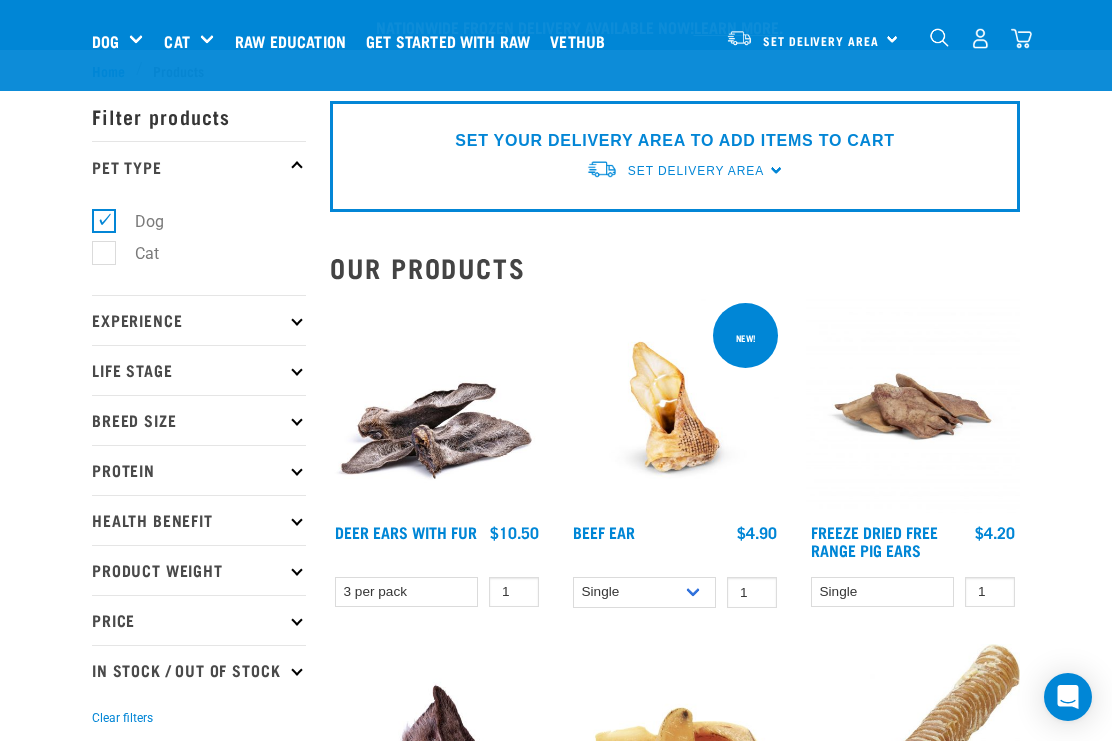 scroll, scrollTop: 3758, scrollLeft: 0, axis: vertical 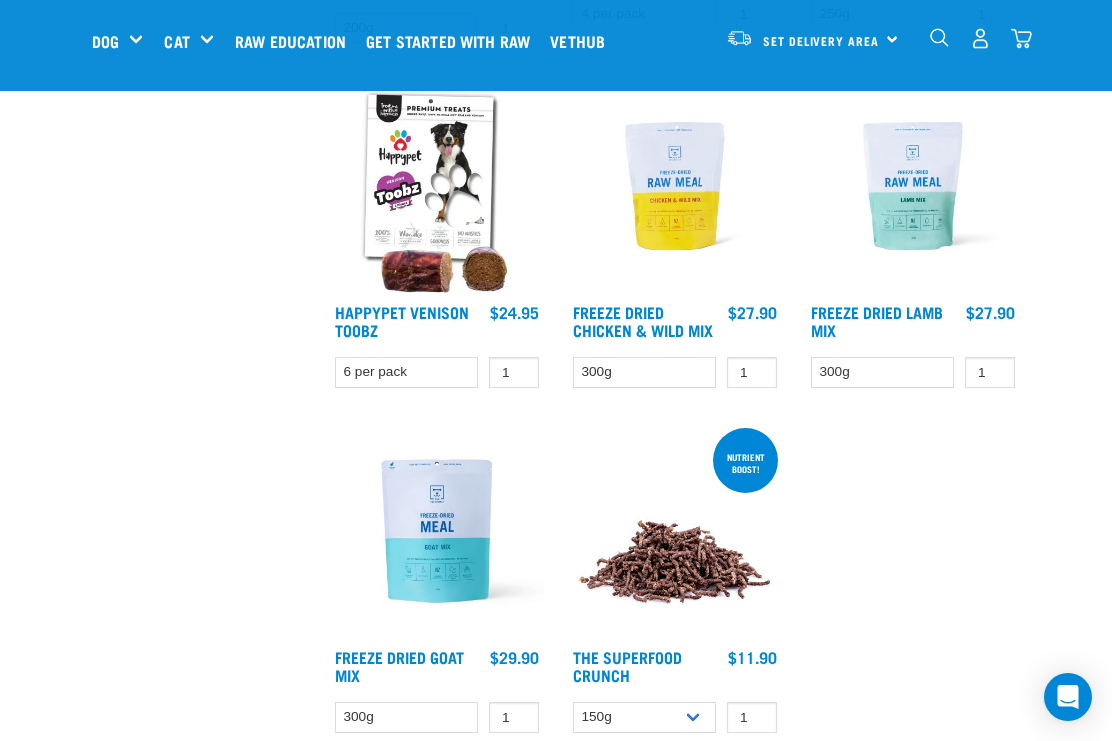click at bounding box center (675, 186) 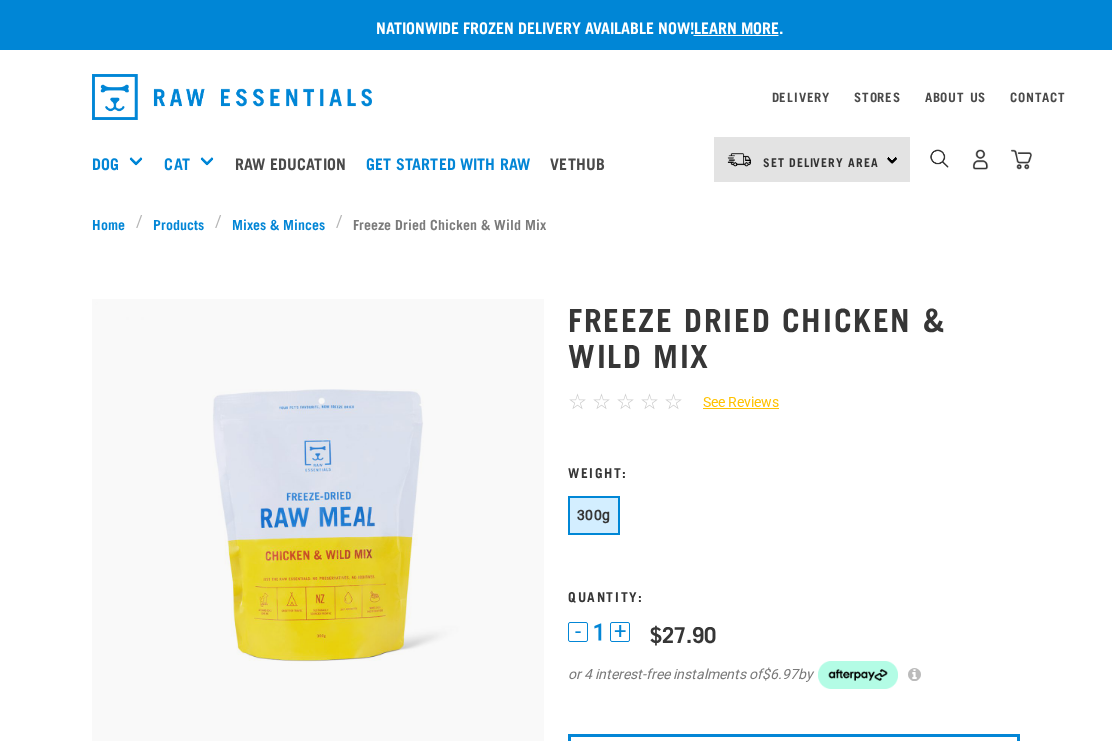 scroll, scrollTop: 0, scrollLeft: 0, axis: both 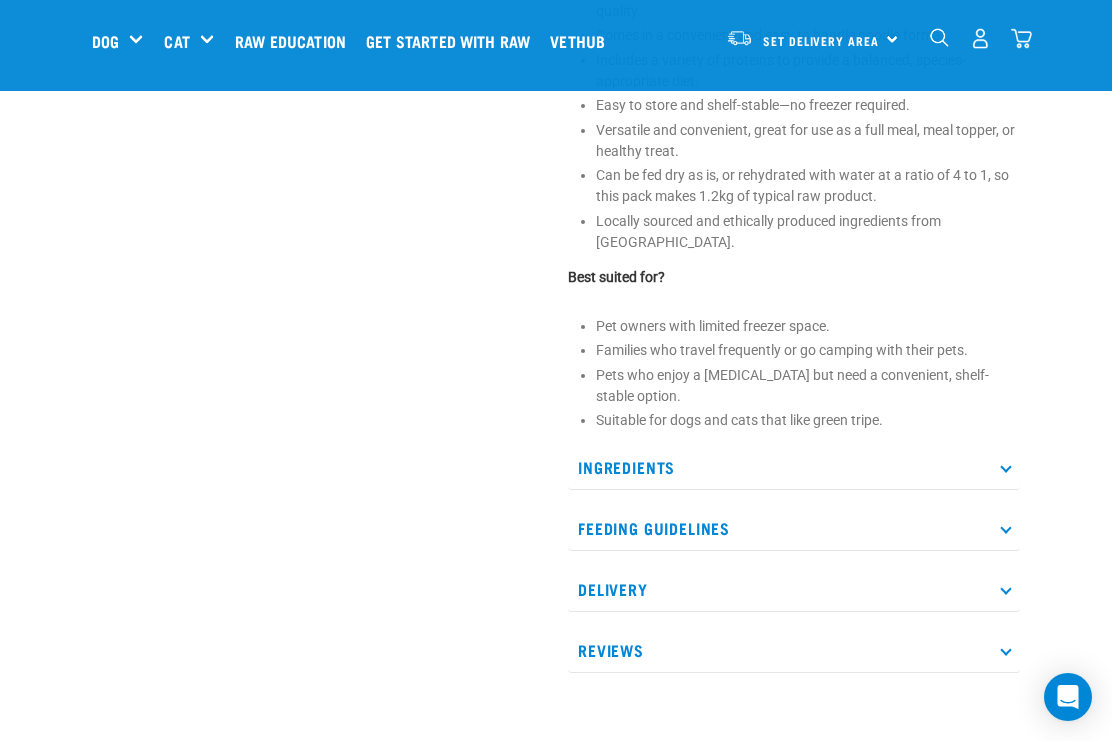 click at bounding box center [1005, 467] 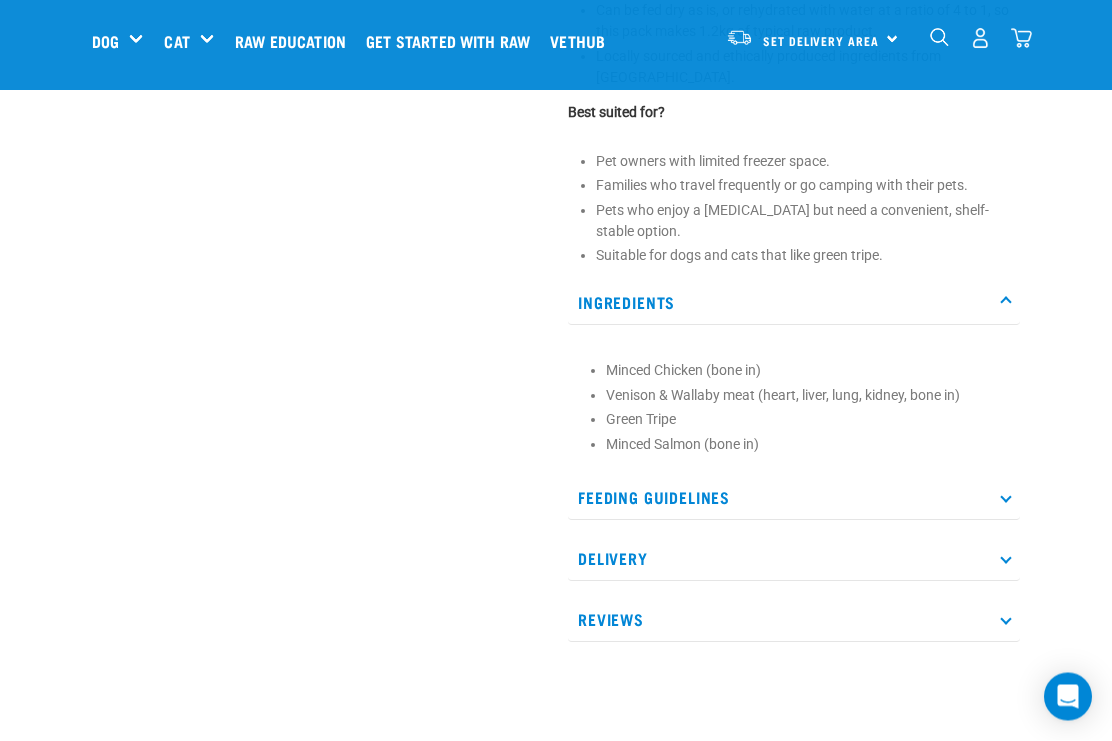 scroll, scrollTop: 1102, scrollLeft: 0, axis: vertical 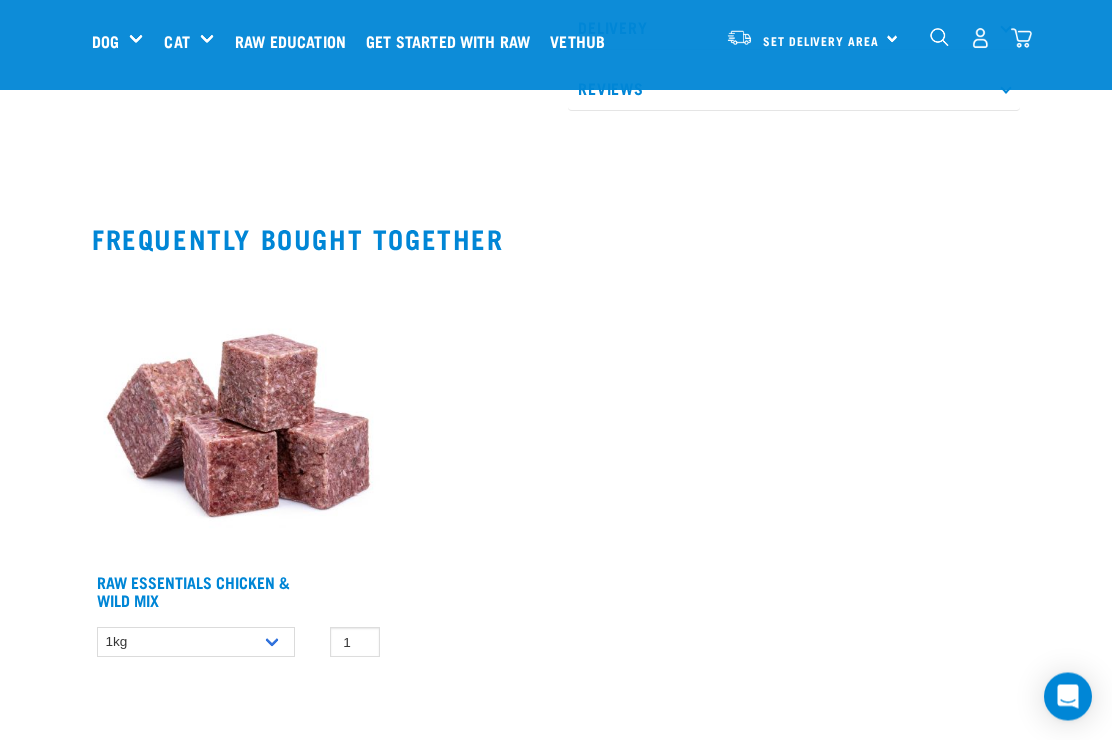 click on "Nationwide frozen delivery available now!  Learn more .
Delivery
Stores
About Us
Contact" at bounding box center (556, -481) 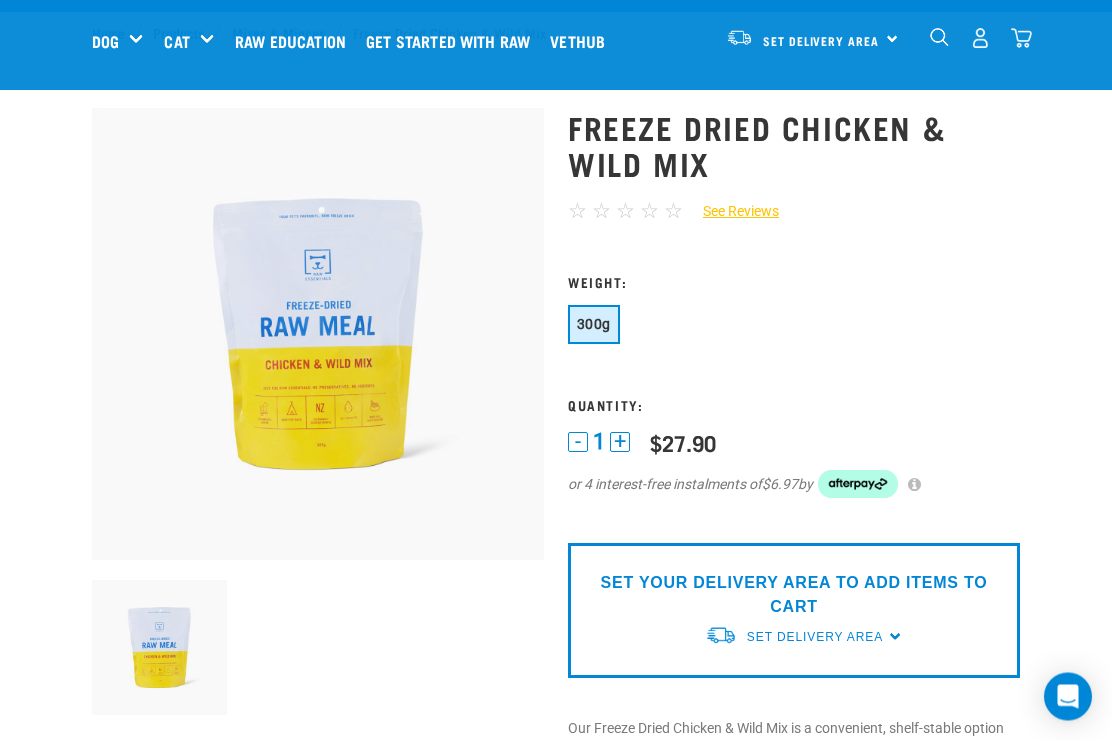scroll, scrollTop: 0, scrollLeft: 0, axis: both 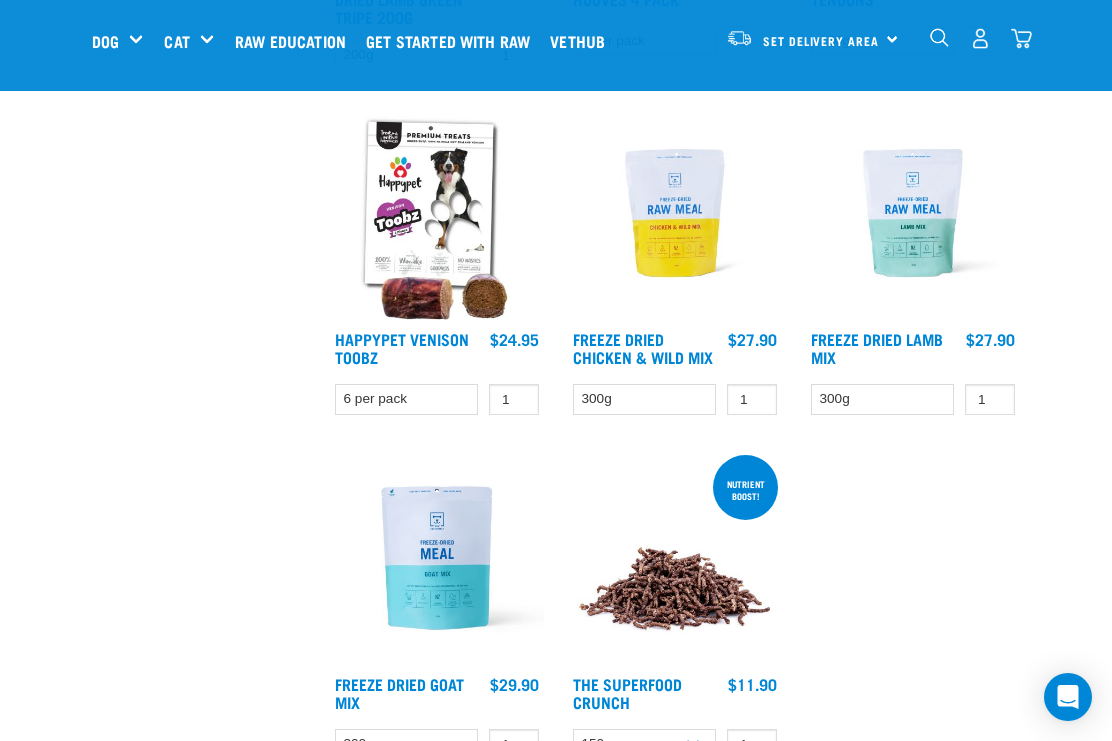 click at bounding box center [913, 213] 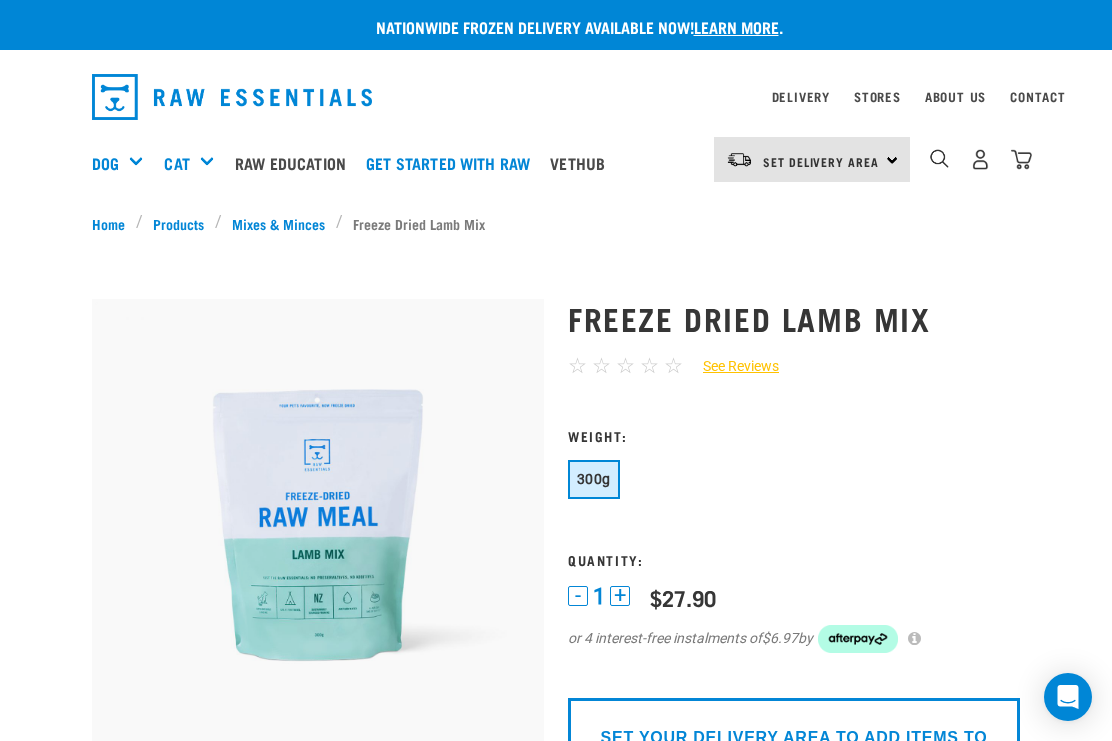 scroll, scrollTop: 0, scrollLeft: 0, axis: both 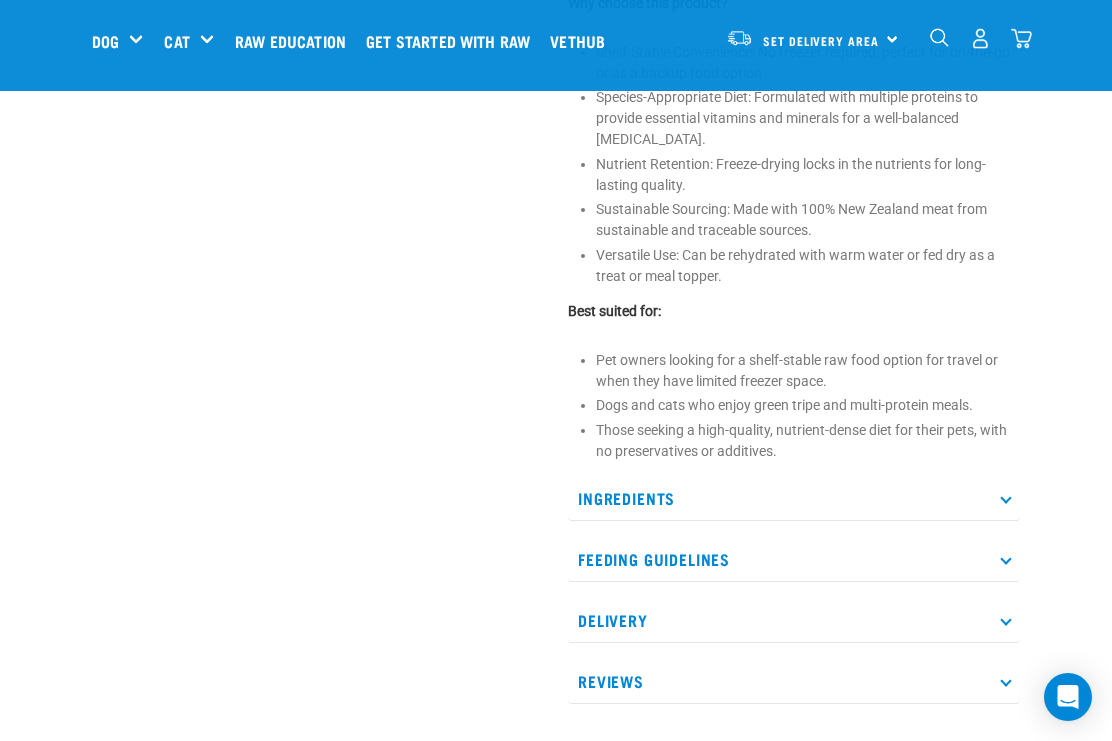 click on "Ingredients" at bounding box center (794, 498) 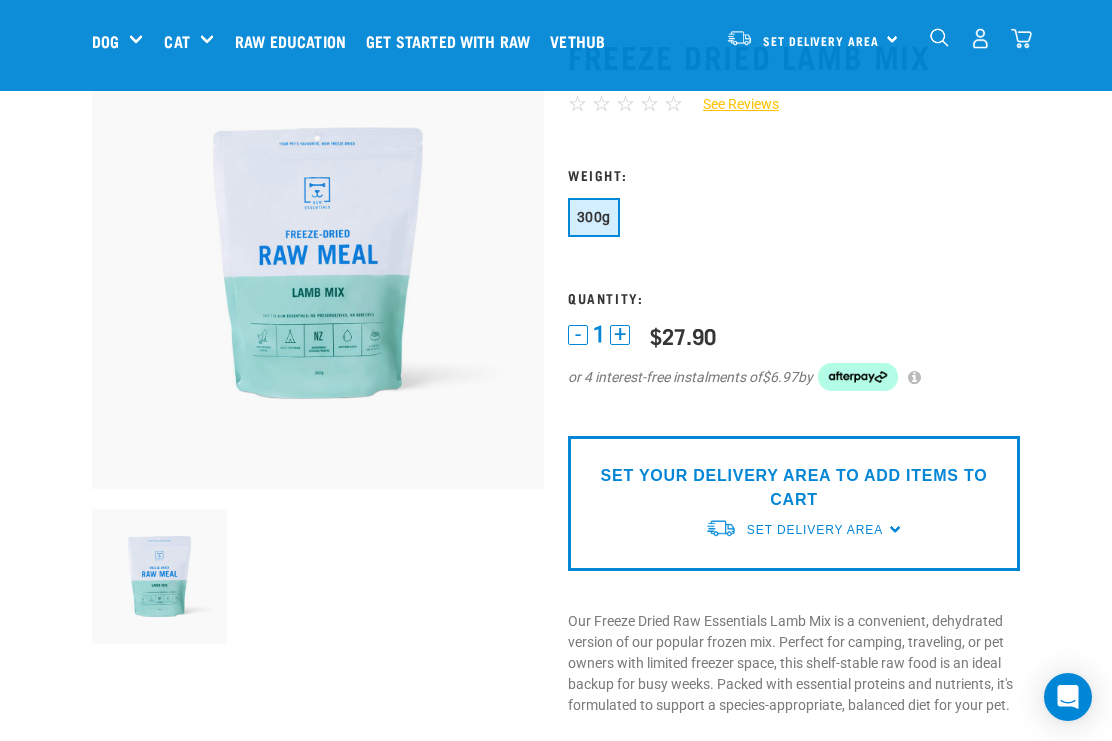 scroll, scrollTop: 96, scrollLeft: 0, axis: vertical 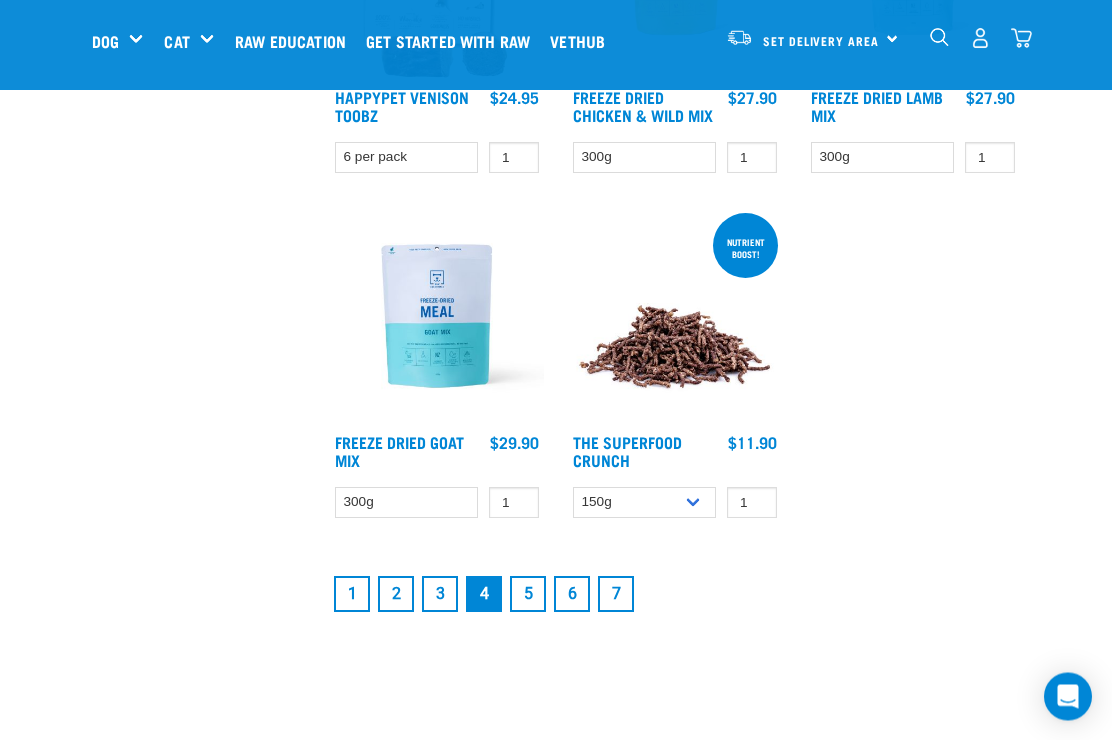click at bounding box center [437, 317] 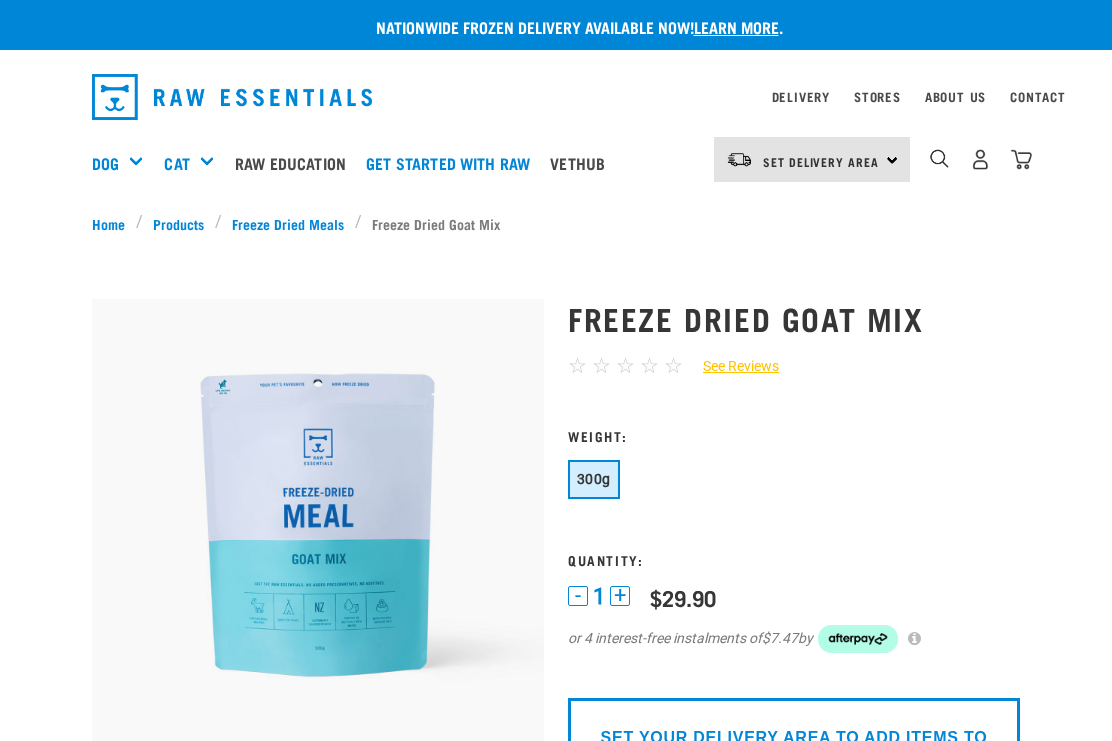 scroll, scrollTop: 0, scrollLeft: 0, axis: both 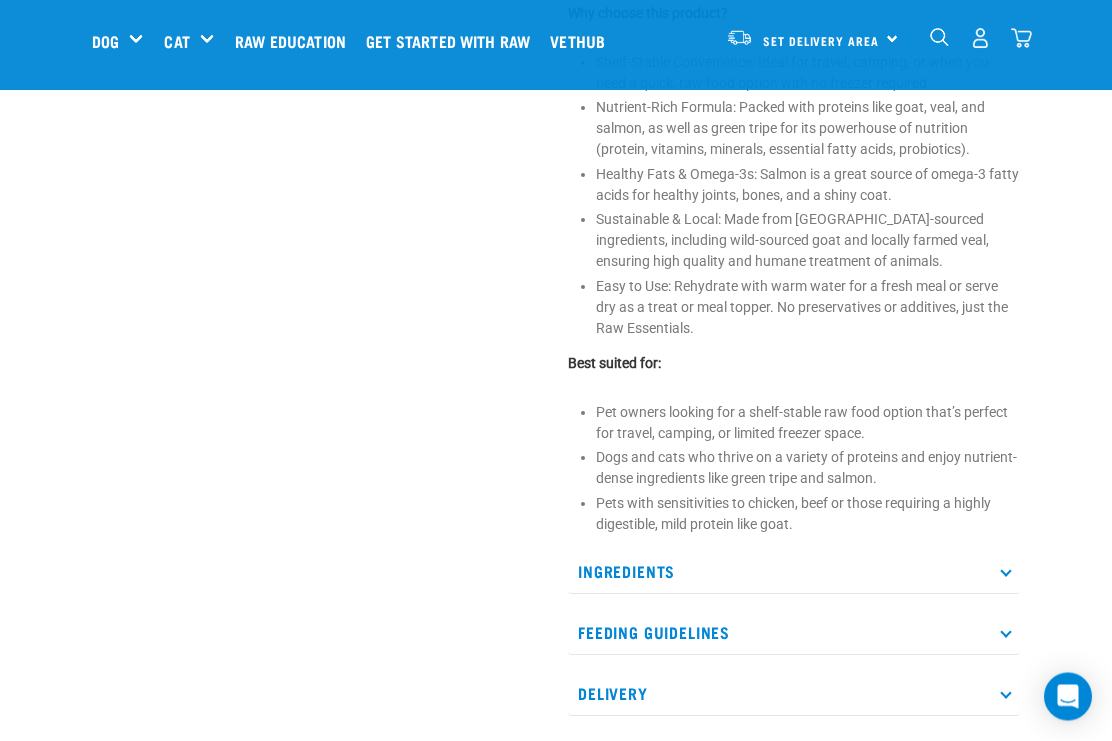 click on "Ingredients" at bounding box center [794, 572] 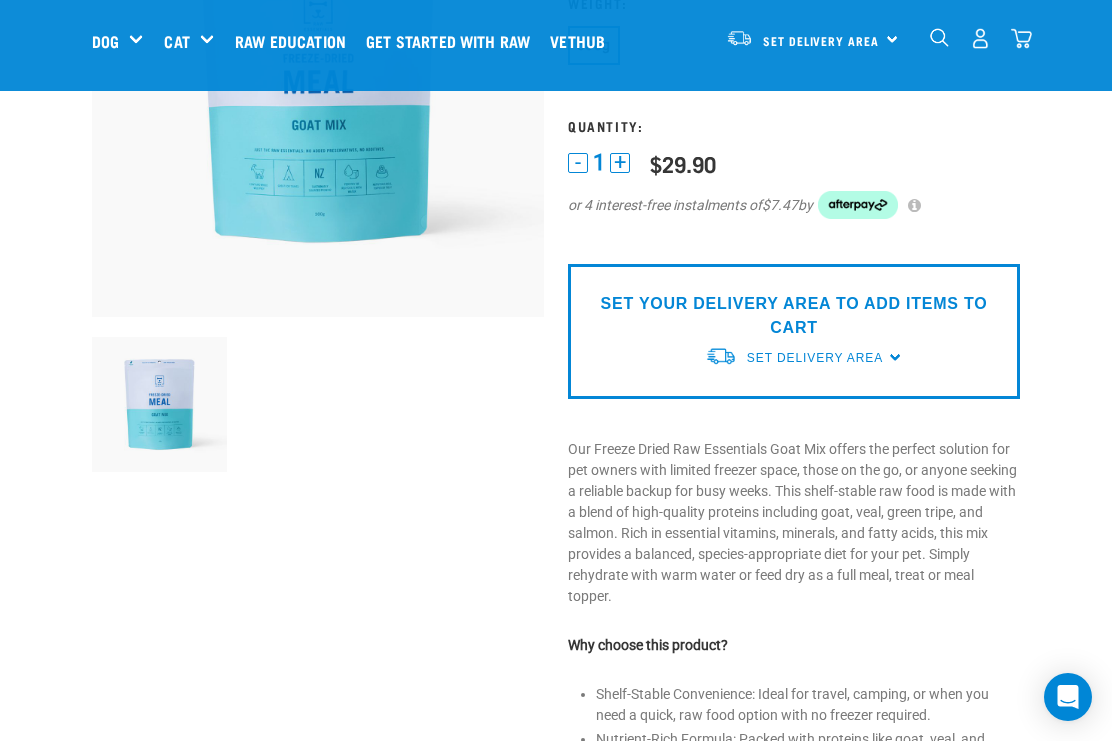 scroll, scrollTop: 279, scrollLeft: 0, axis: vertical 